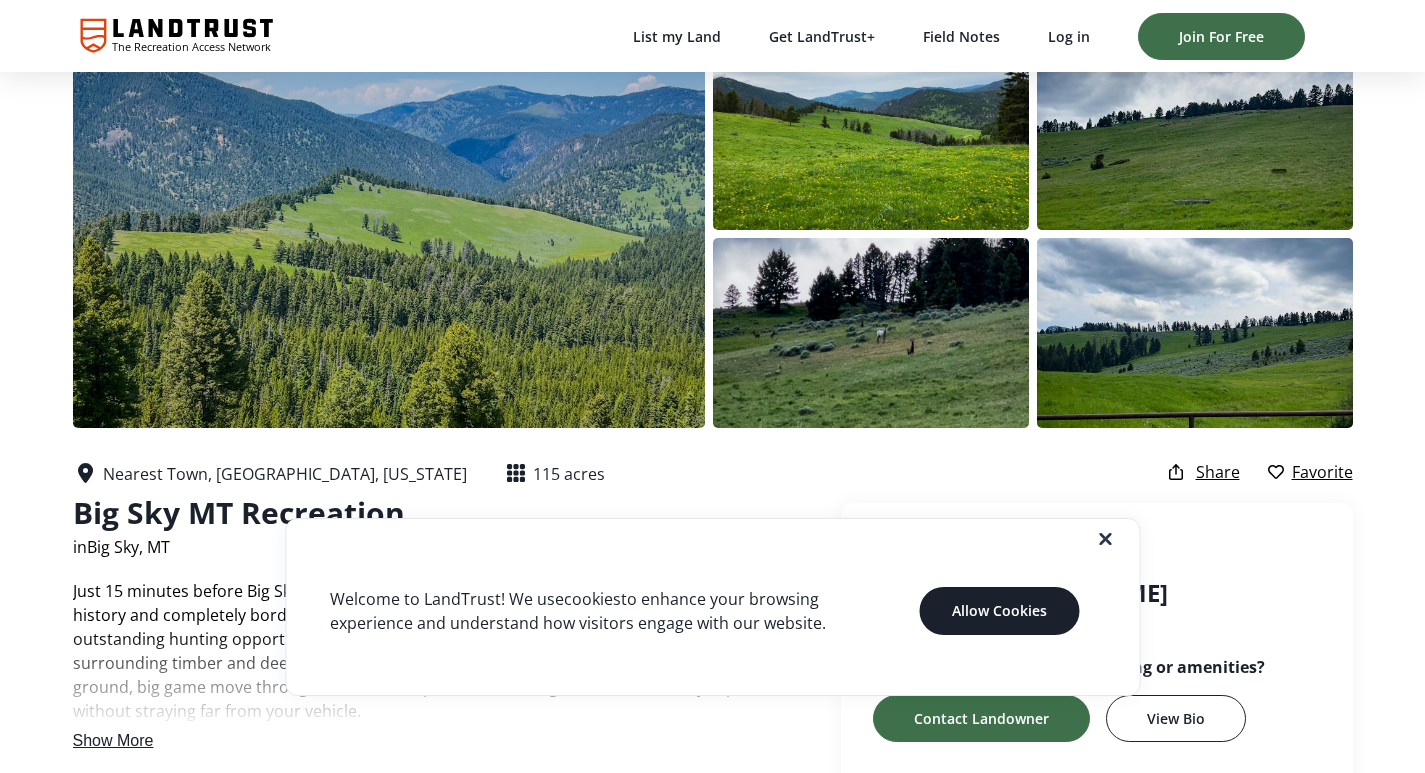scroll, scrollTop: 100, scrollLeft: 0, axis: vertical 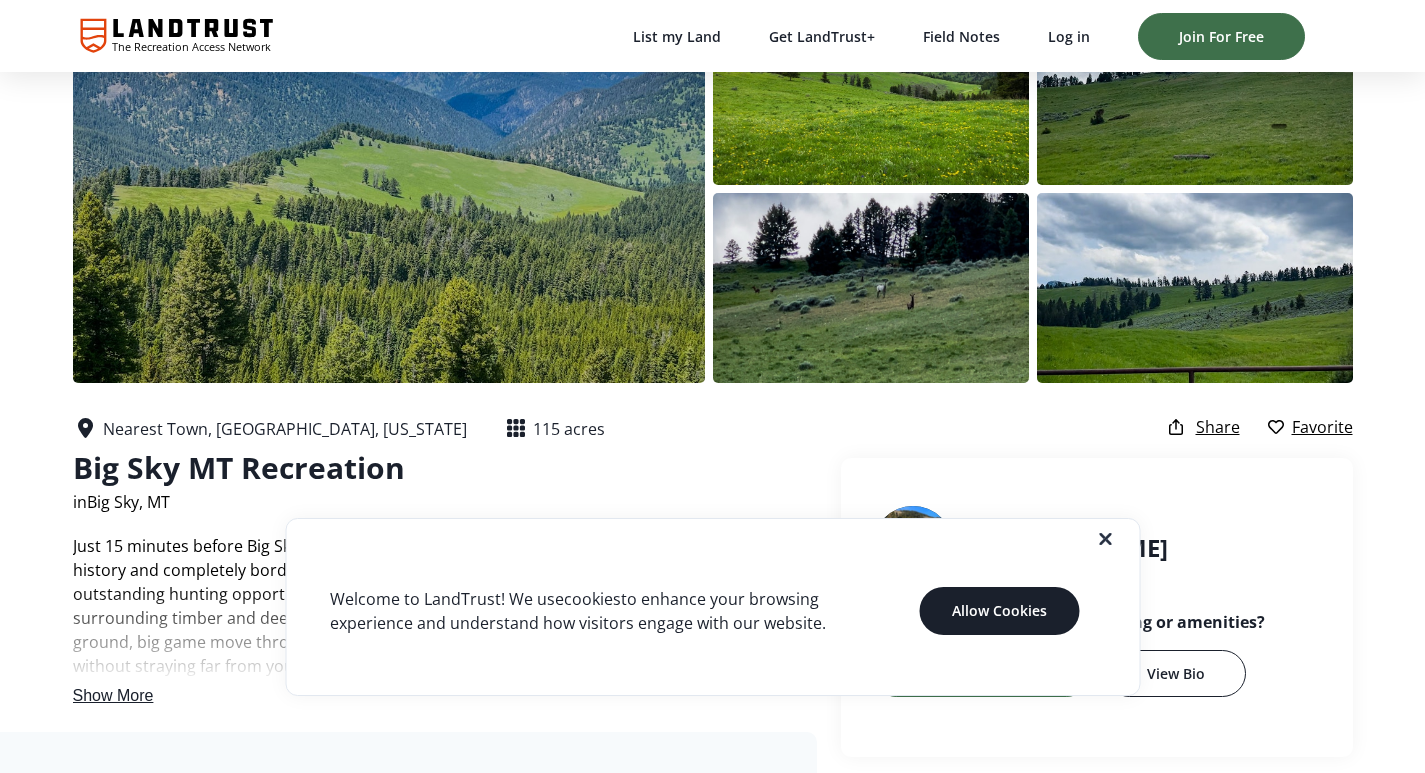 click 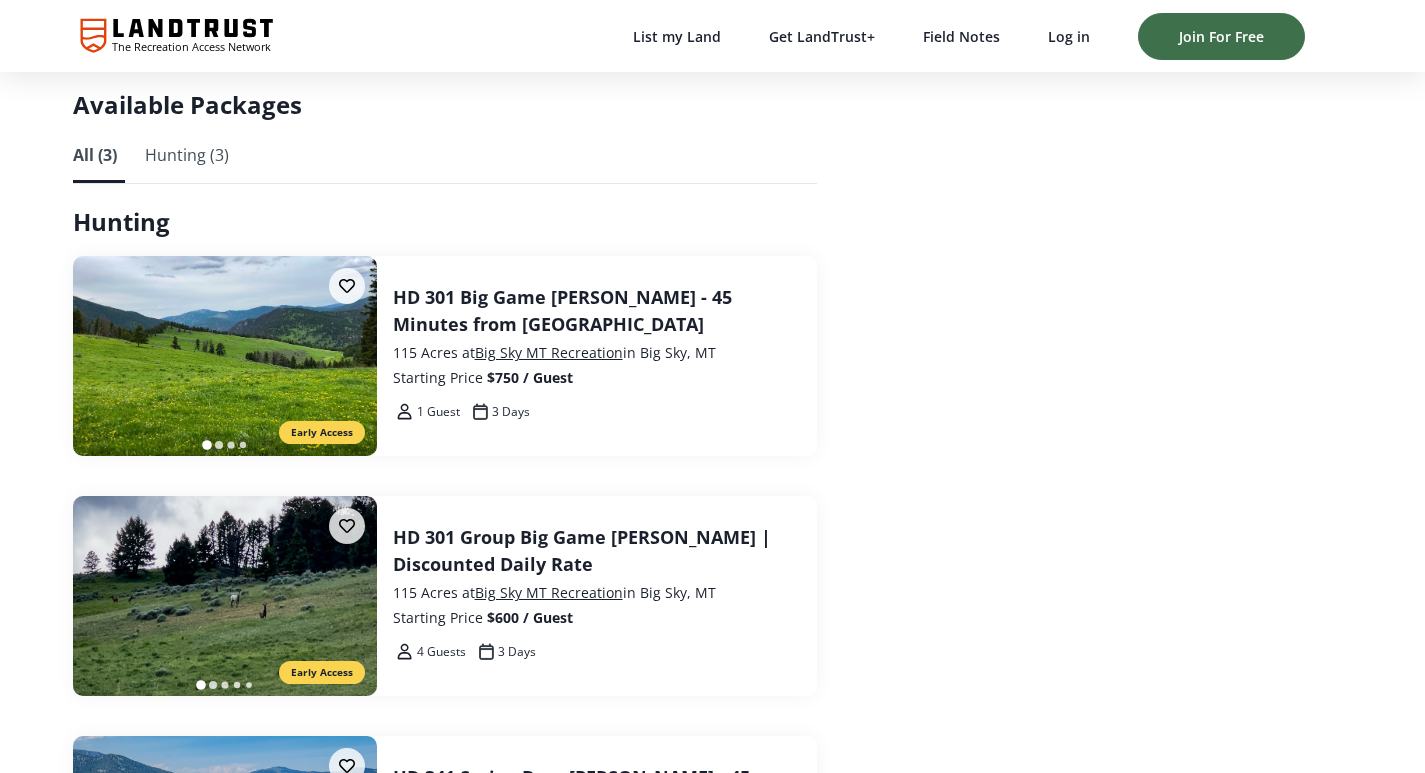 scroll, scrollTop: 1800, scrollLeft: 0, axis: vertical 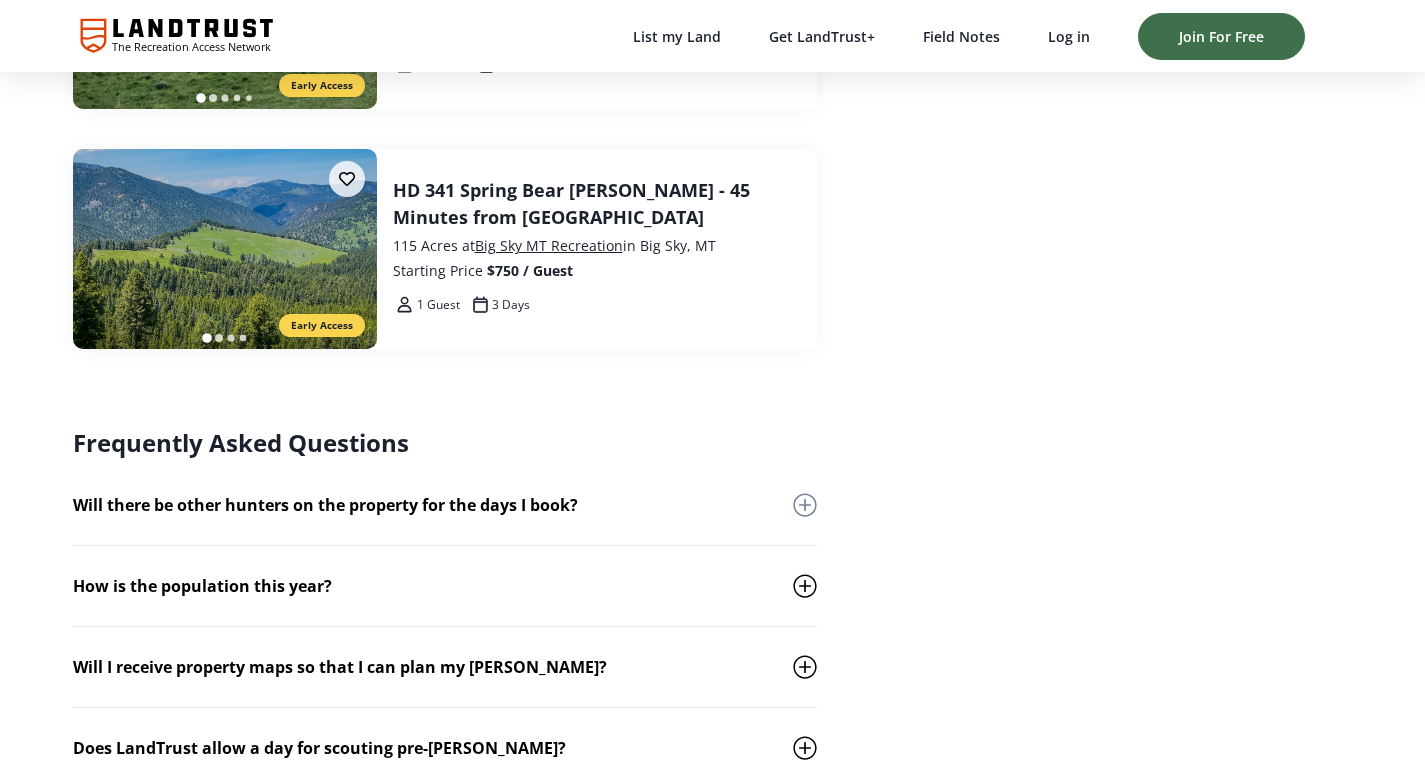 click 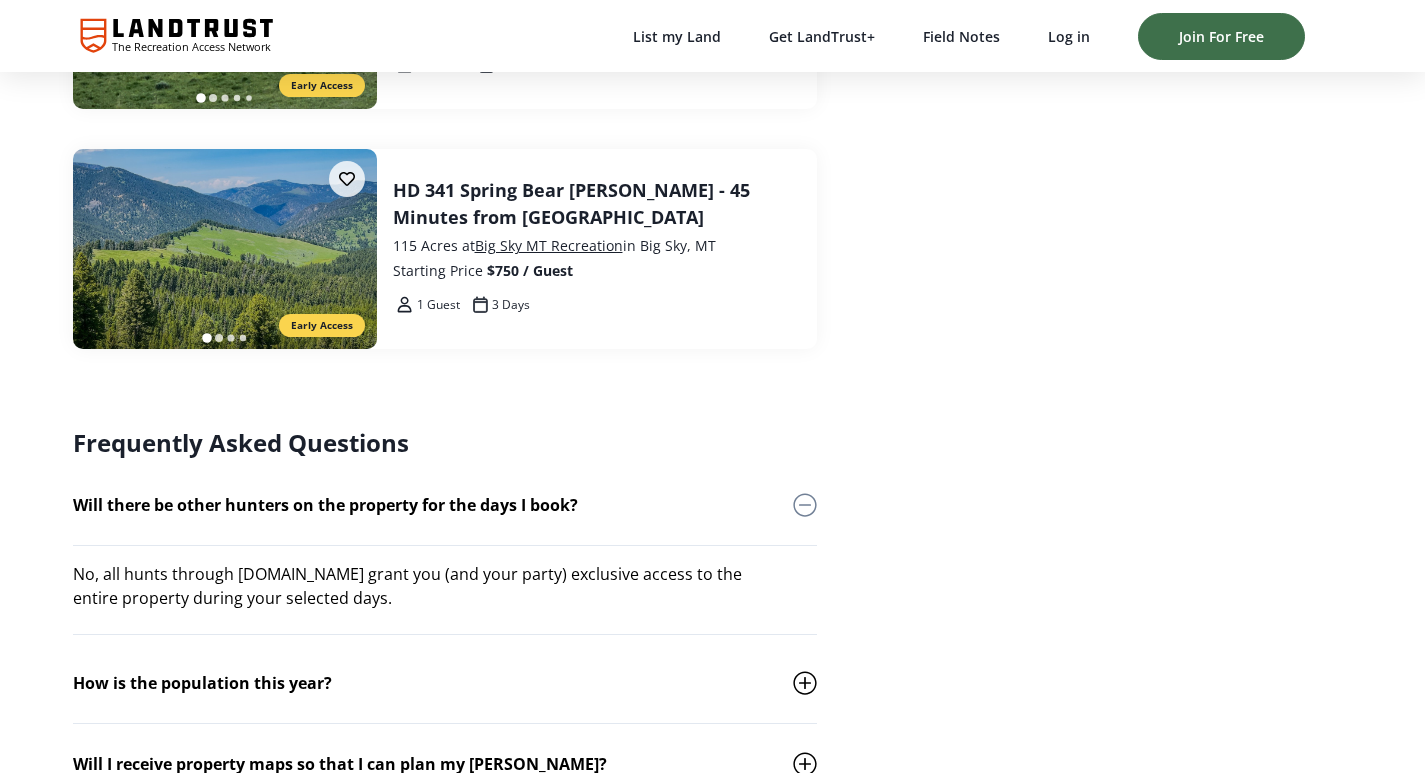 click 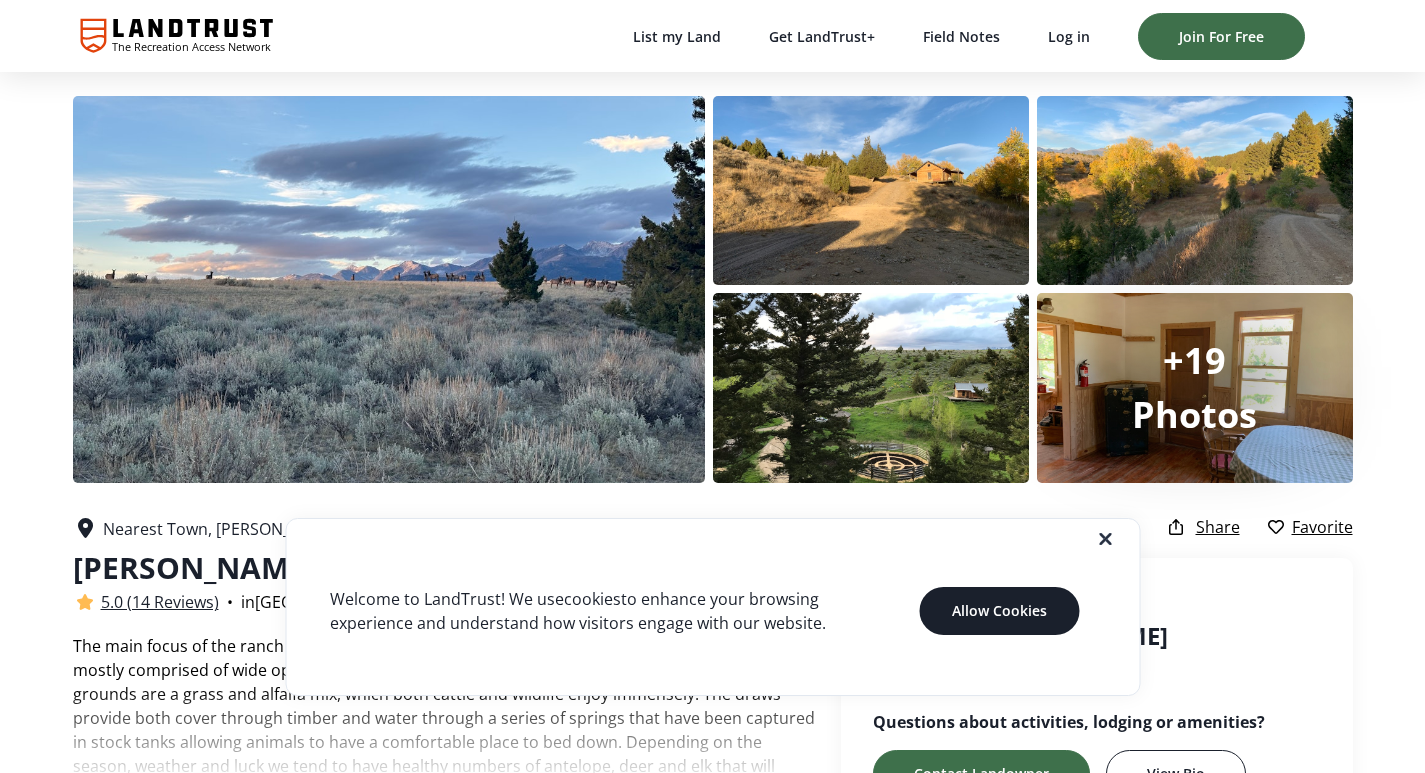 scroll, scrollTop: 0, scrollLeft: 0, axis: both 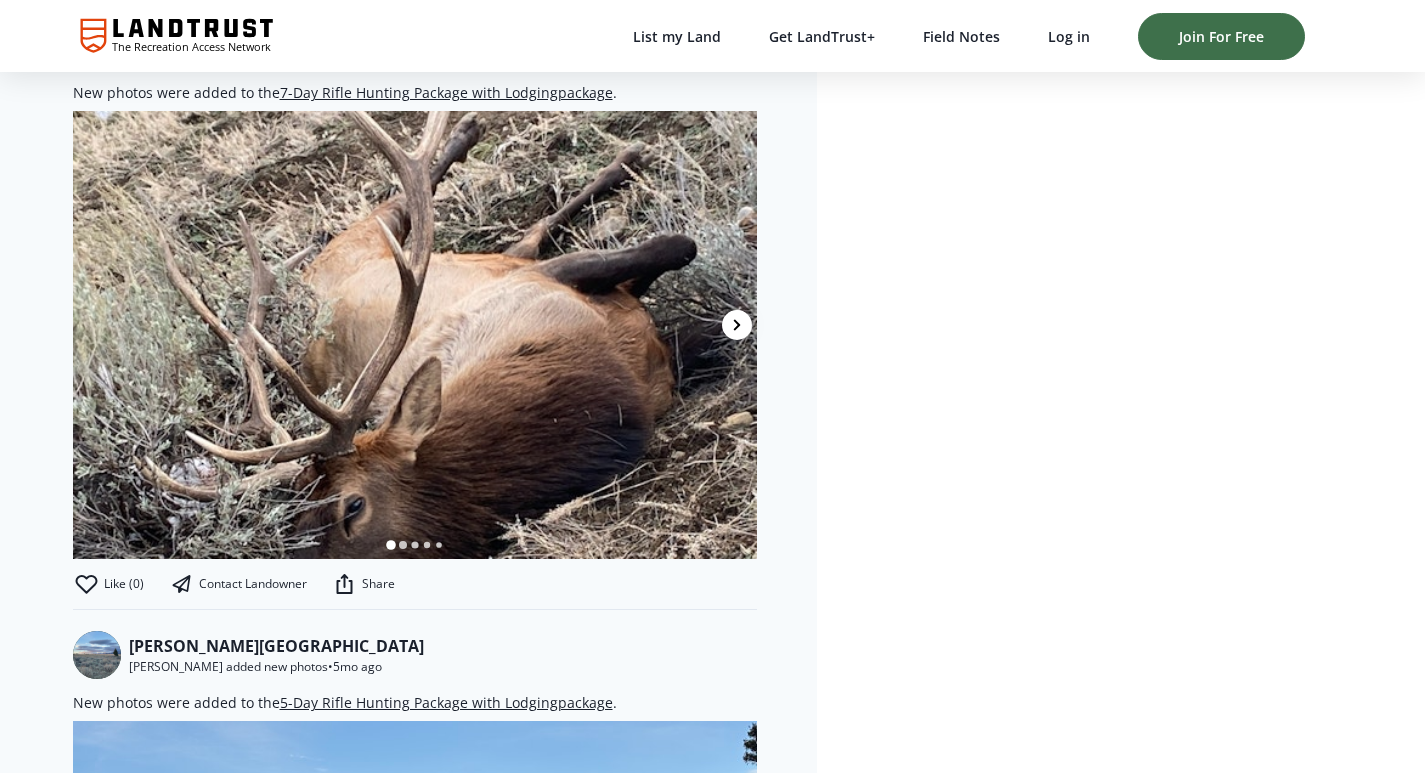click at bounding box center [737, 325] 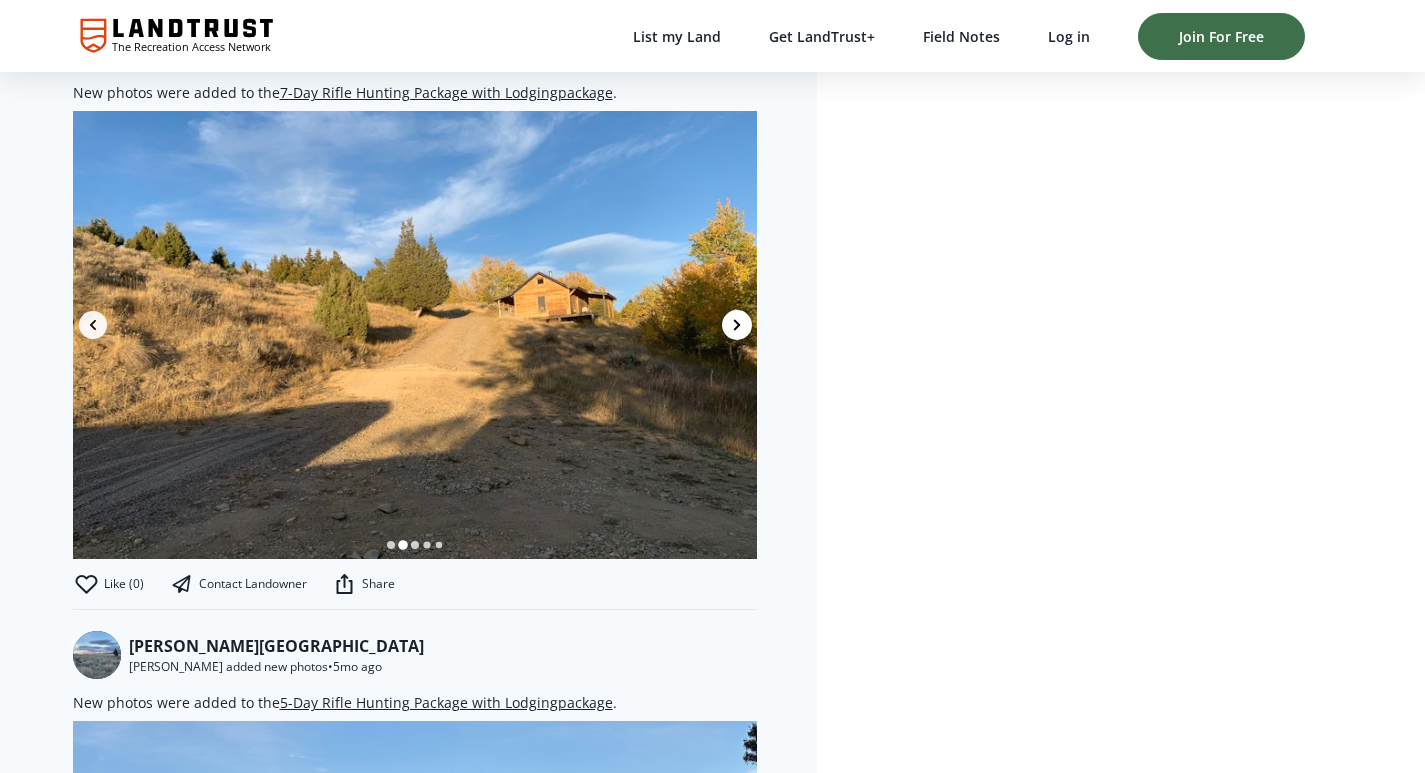 click at bounding box center [737, 325] 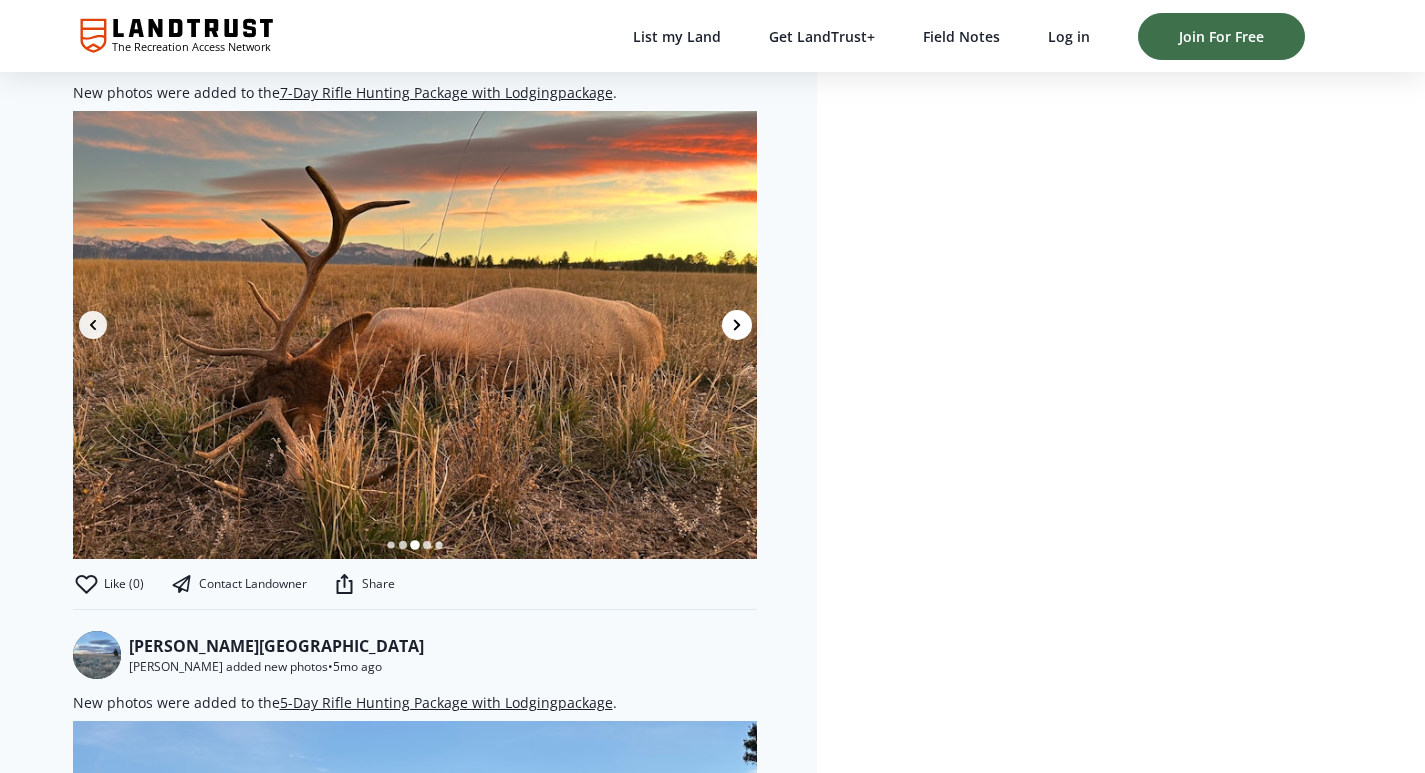 click at bounding box center (737, 325) 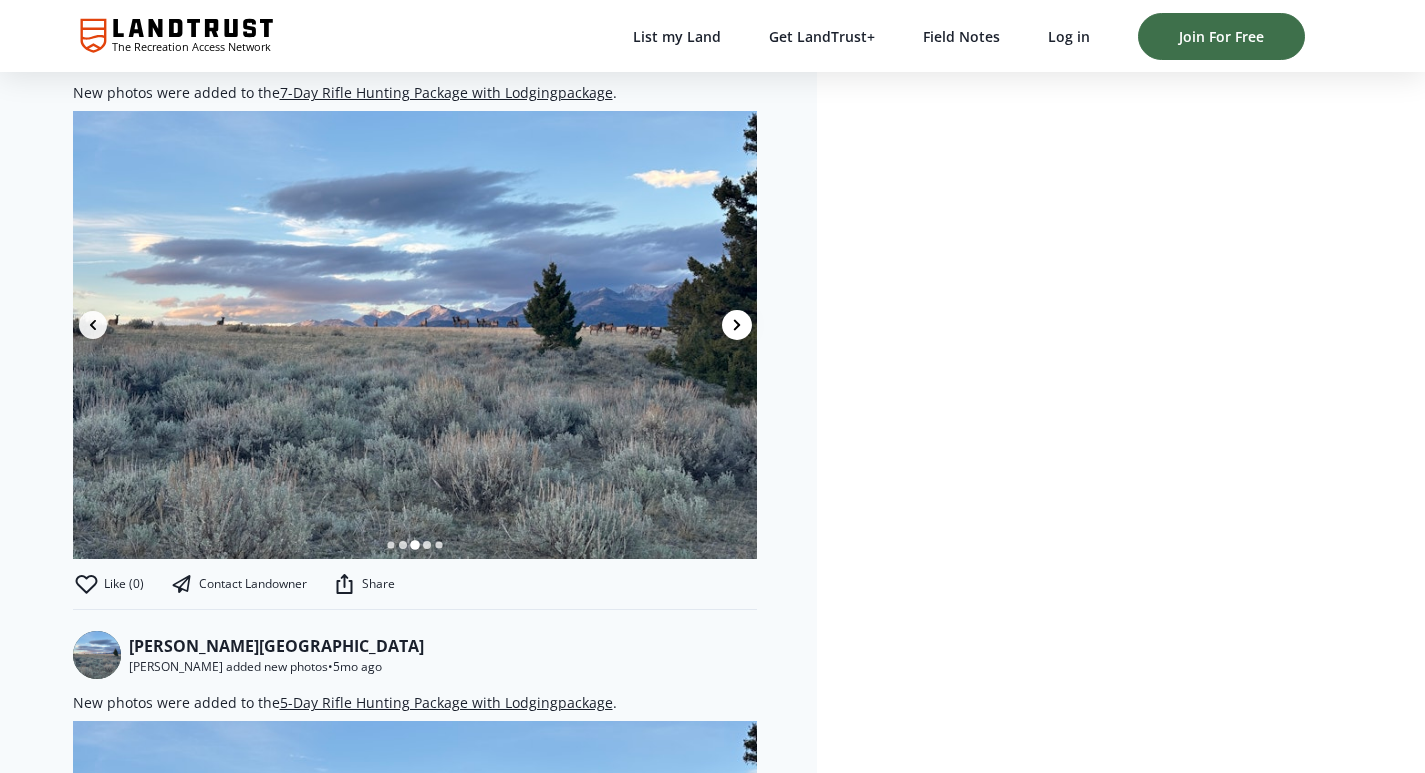 click at bounding box center (737, 325) 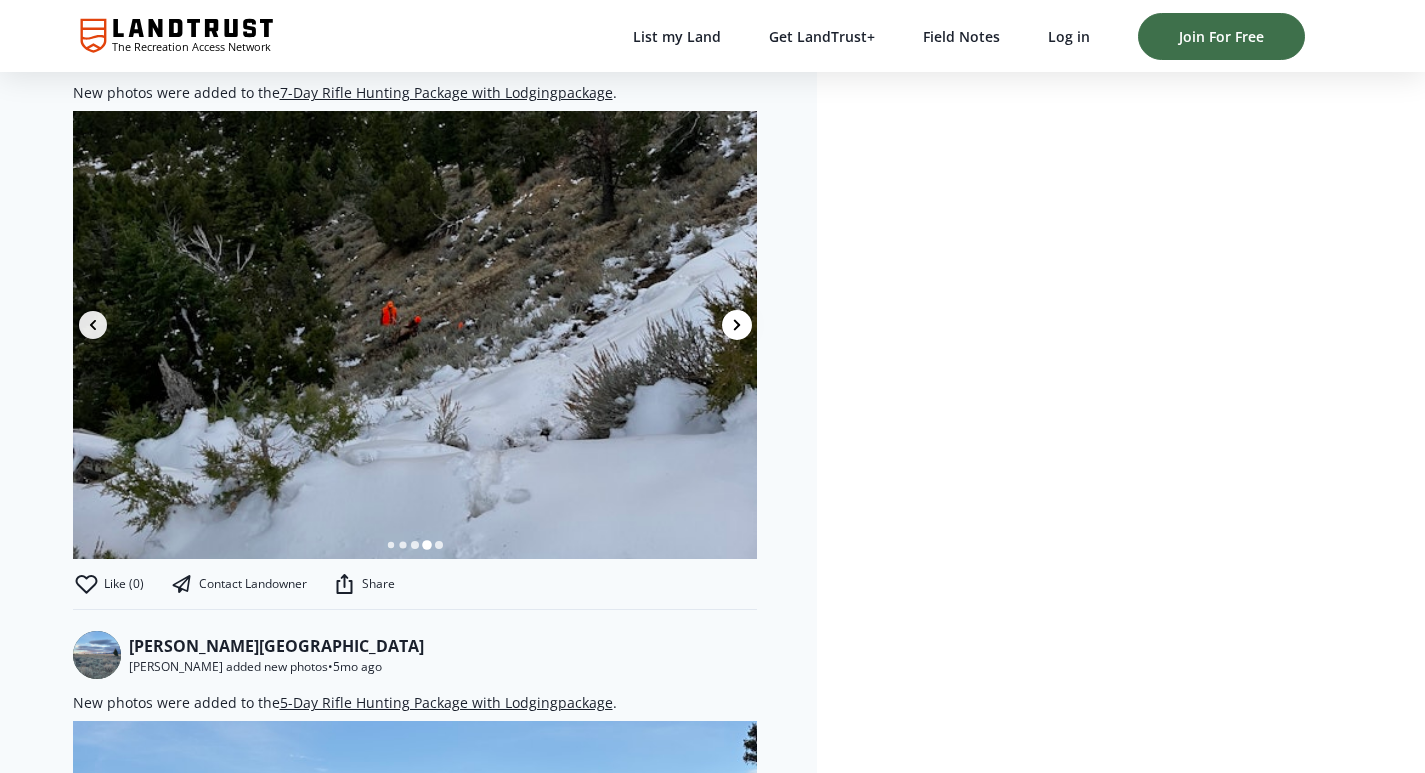 click at bounding box center [737, 325] 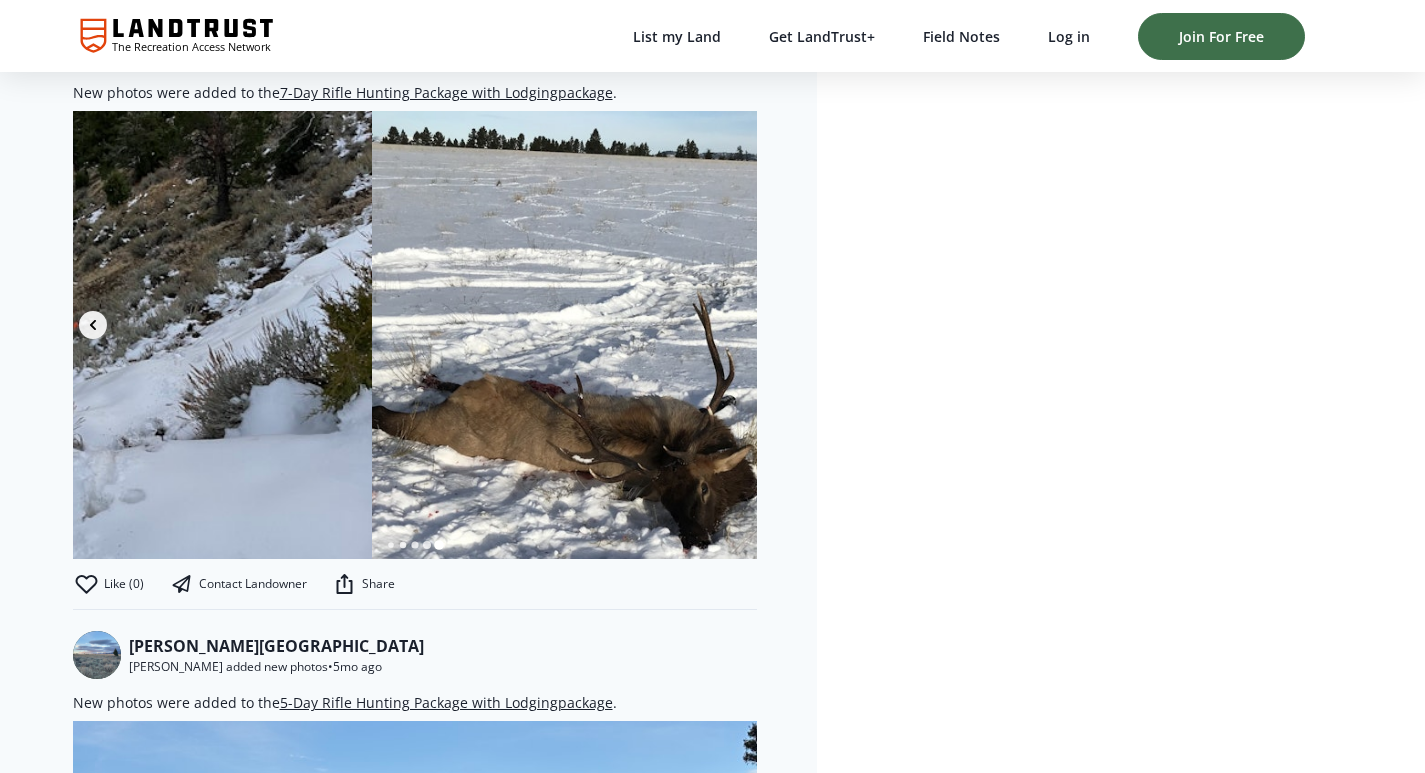scroll, scrollTop: 0, scrollLeft: 3420, axis: horizontal 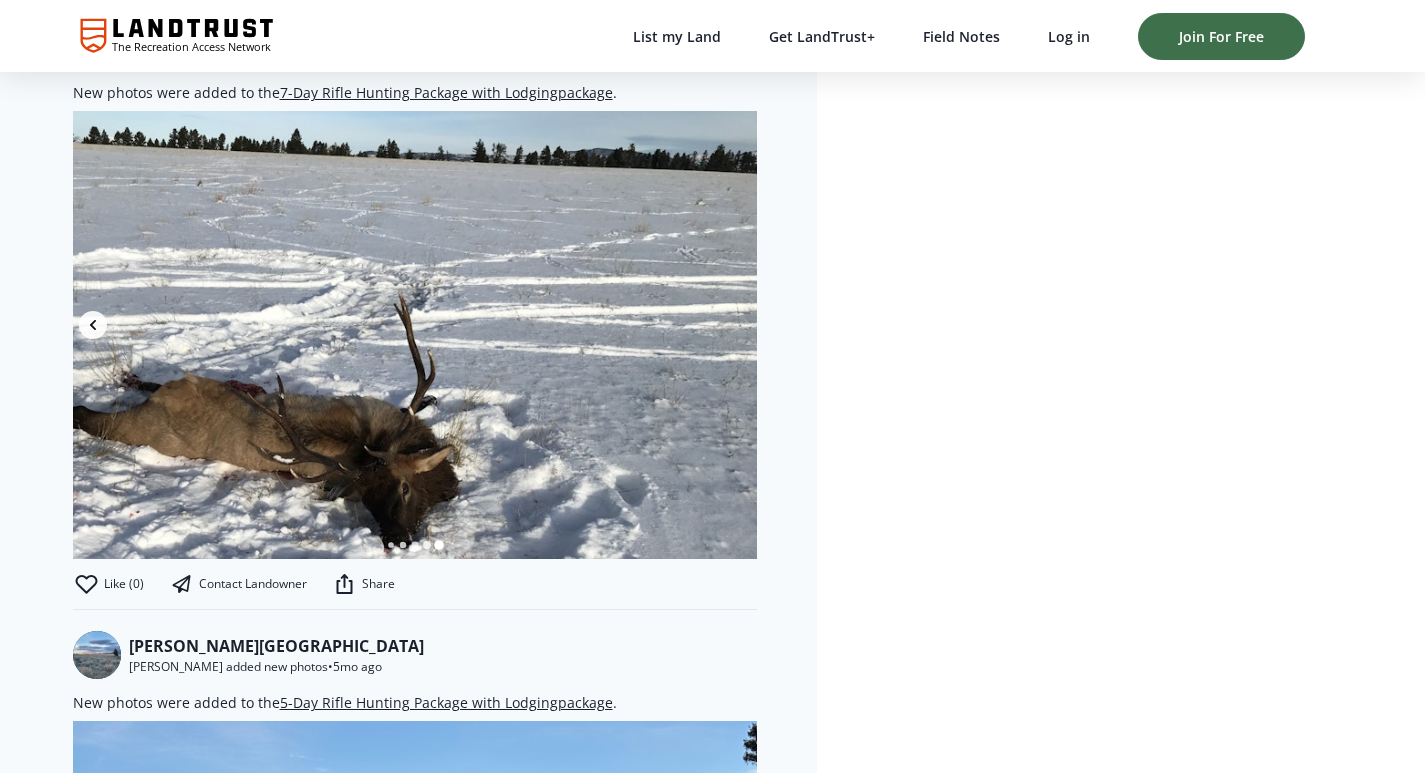 click at bounding box center (415, 335) 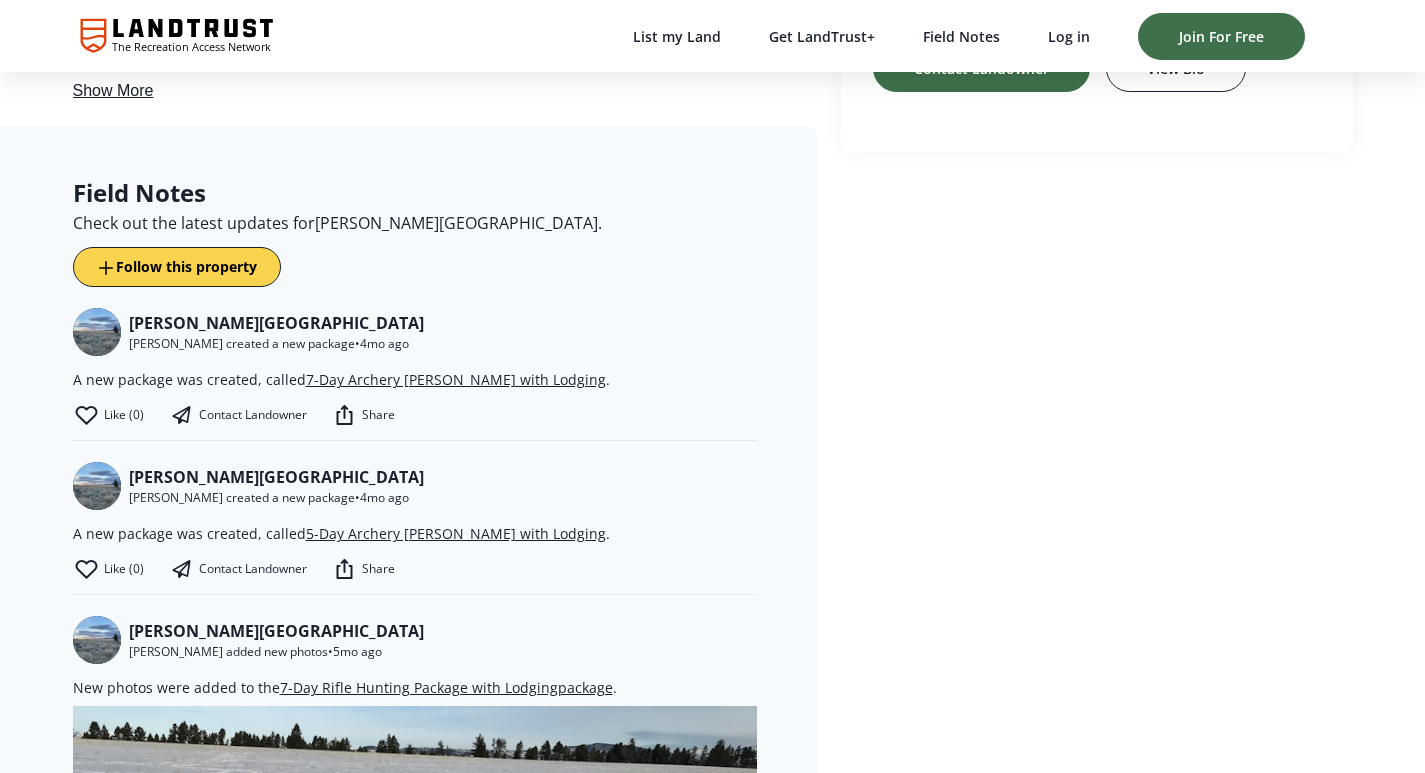 scroll, scrollTop: 805, scrollLeft: 0, axis: vertical 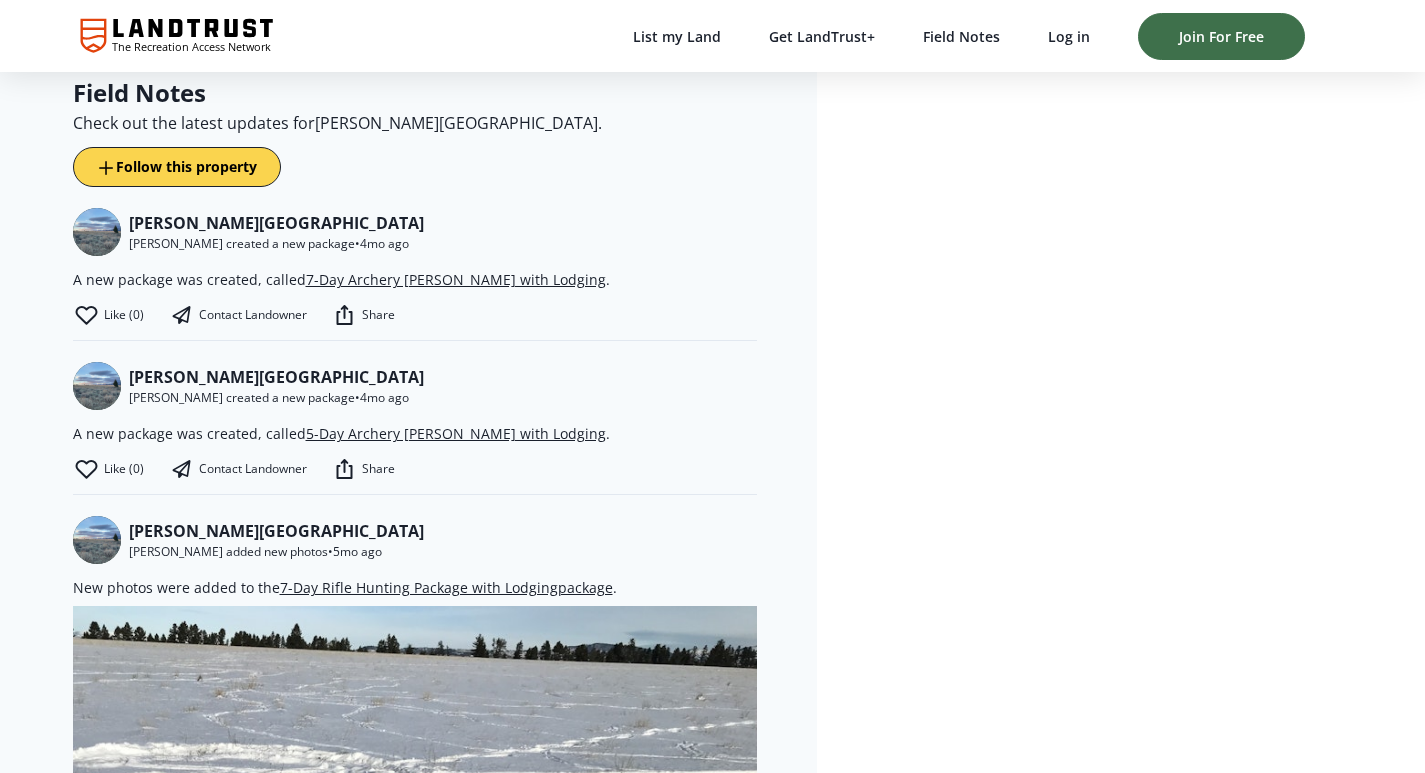 click on "7-Day Rifle Hunting Package with Lodging  package" at bounding box center (446, 587) 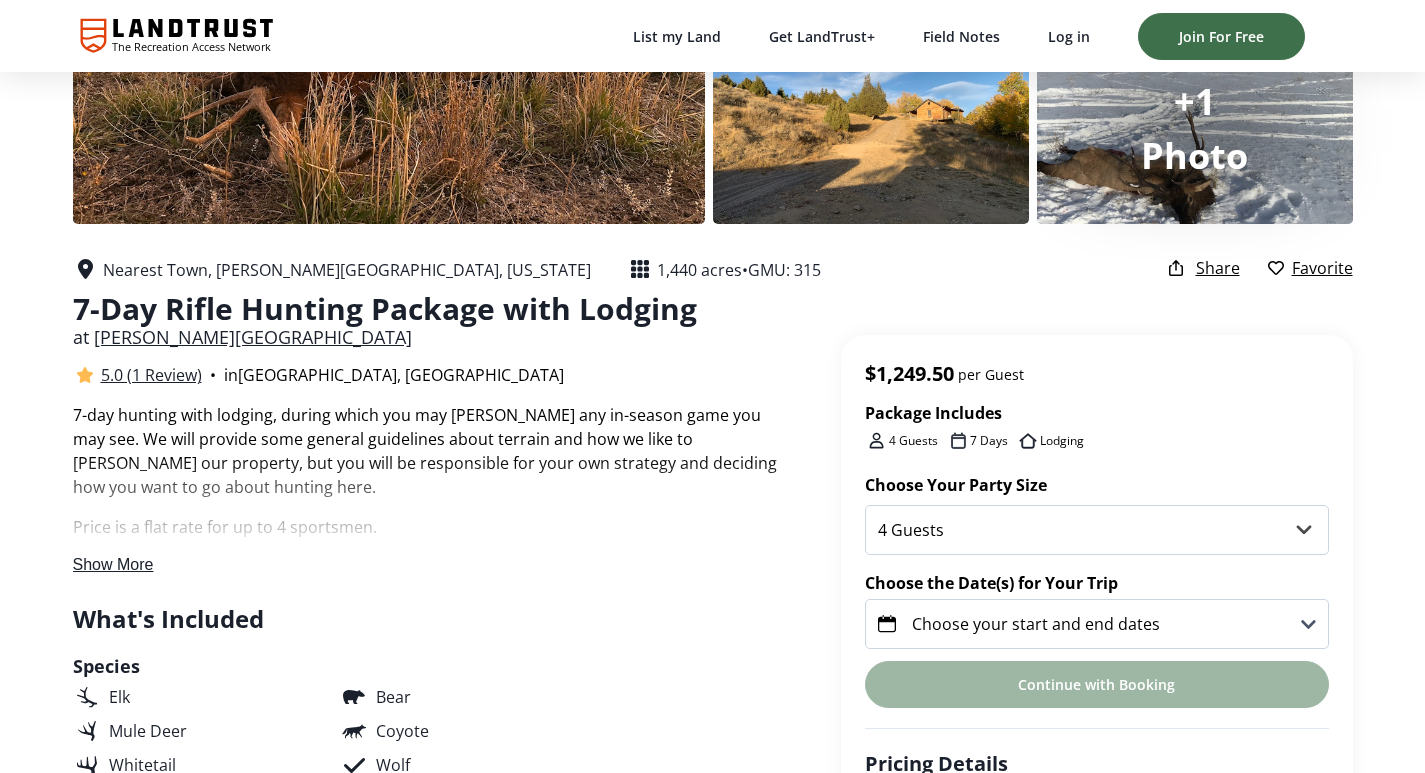 scroll, scrollTop: 300, scrollLeft: 0, axis: vertical 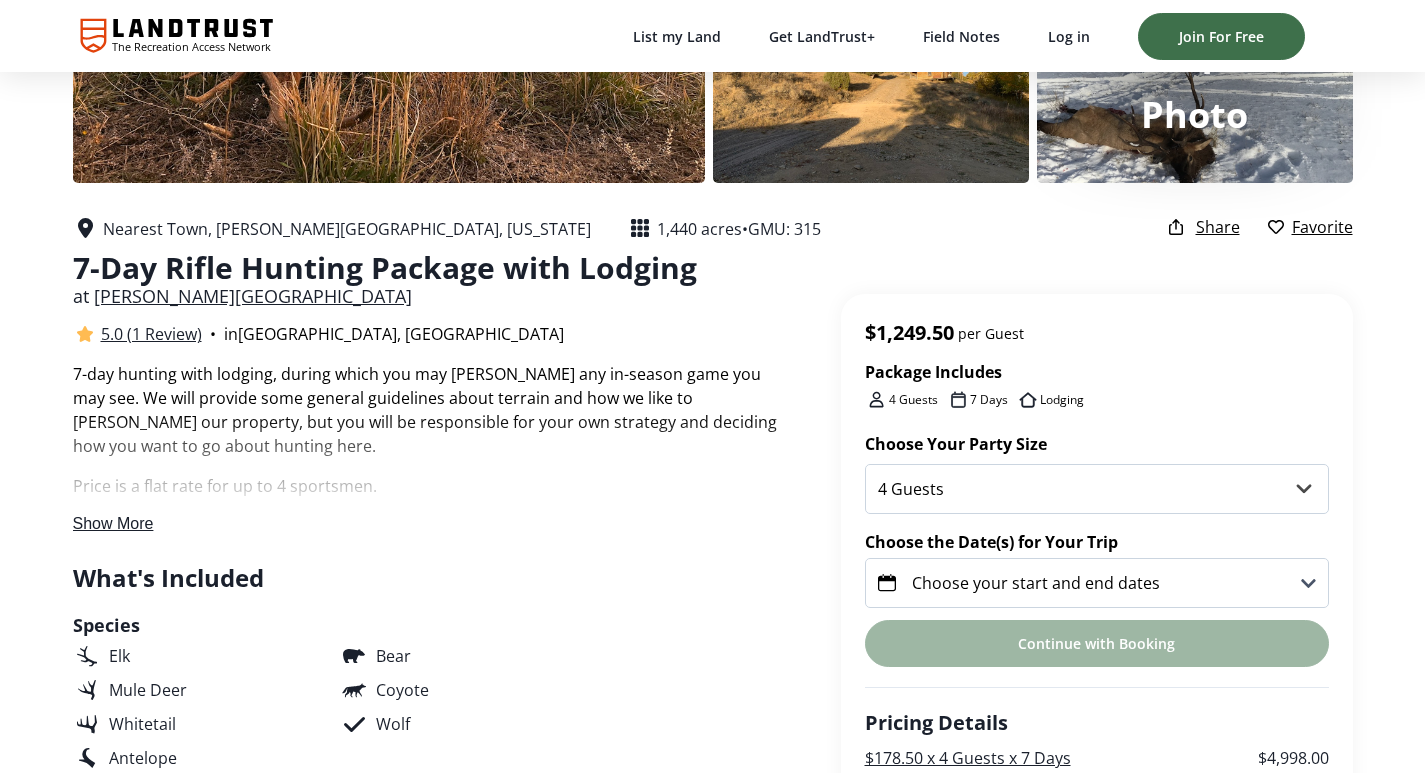 click on "Show More" at bounding box center (113, 523) 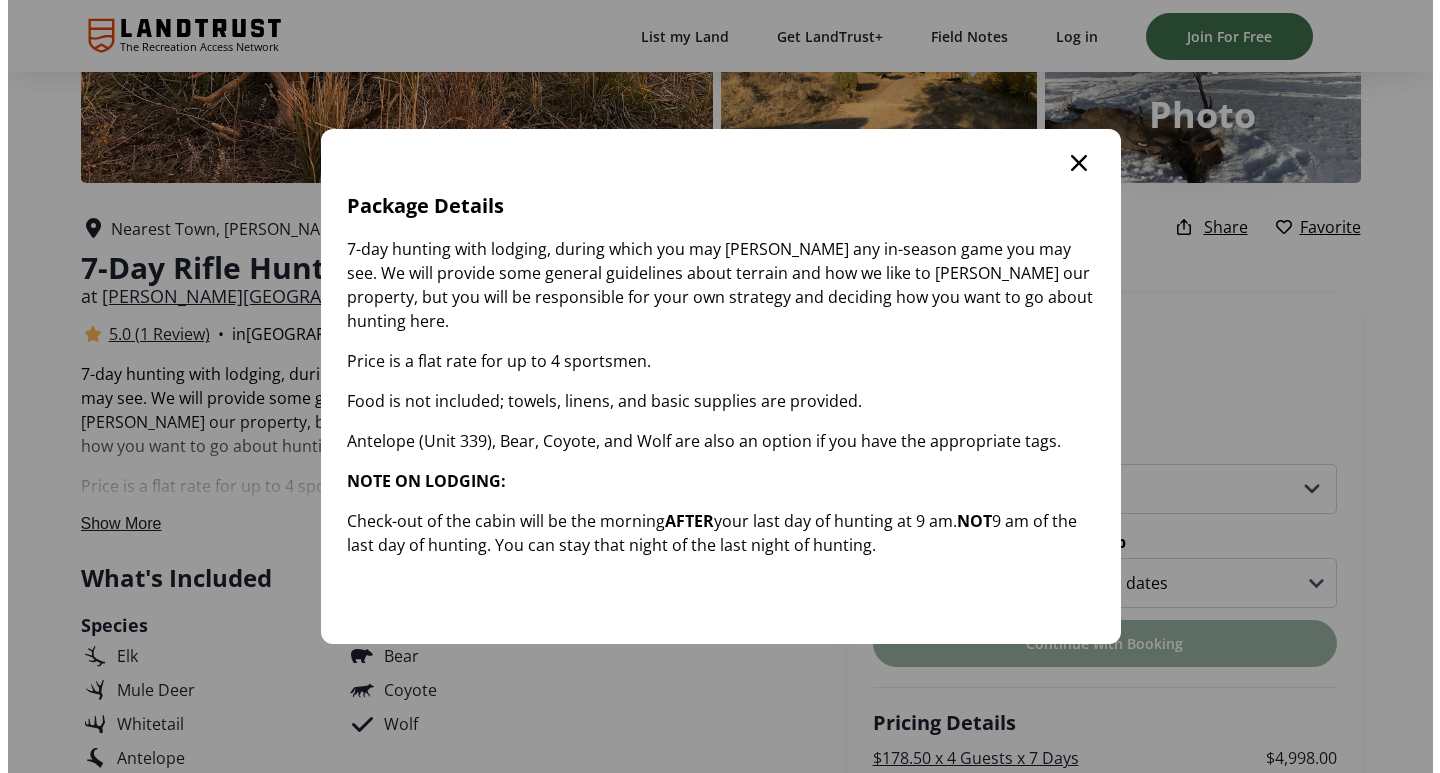 scroll, scrollTop: 0, scrollLeft: 0, axis: both 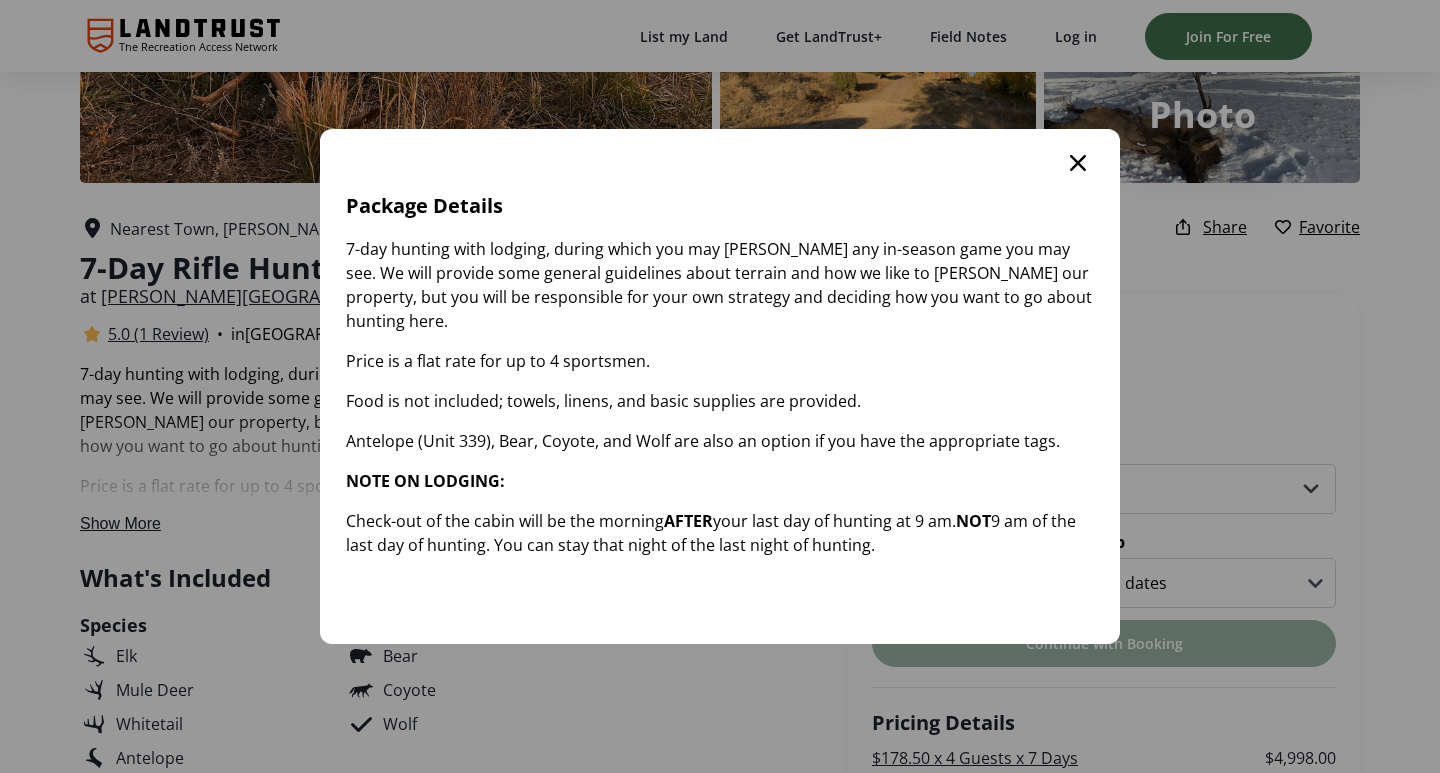 click 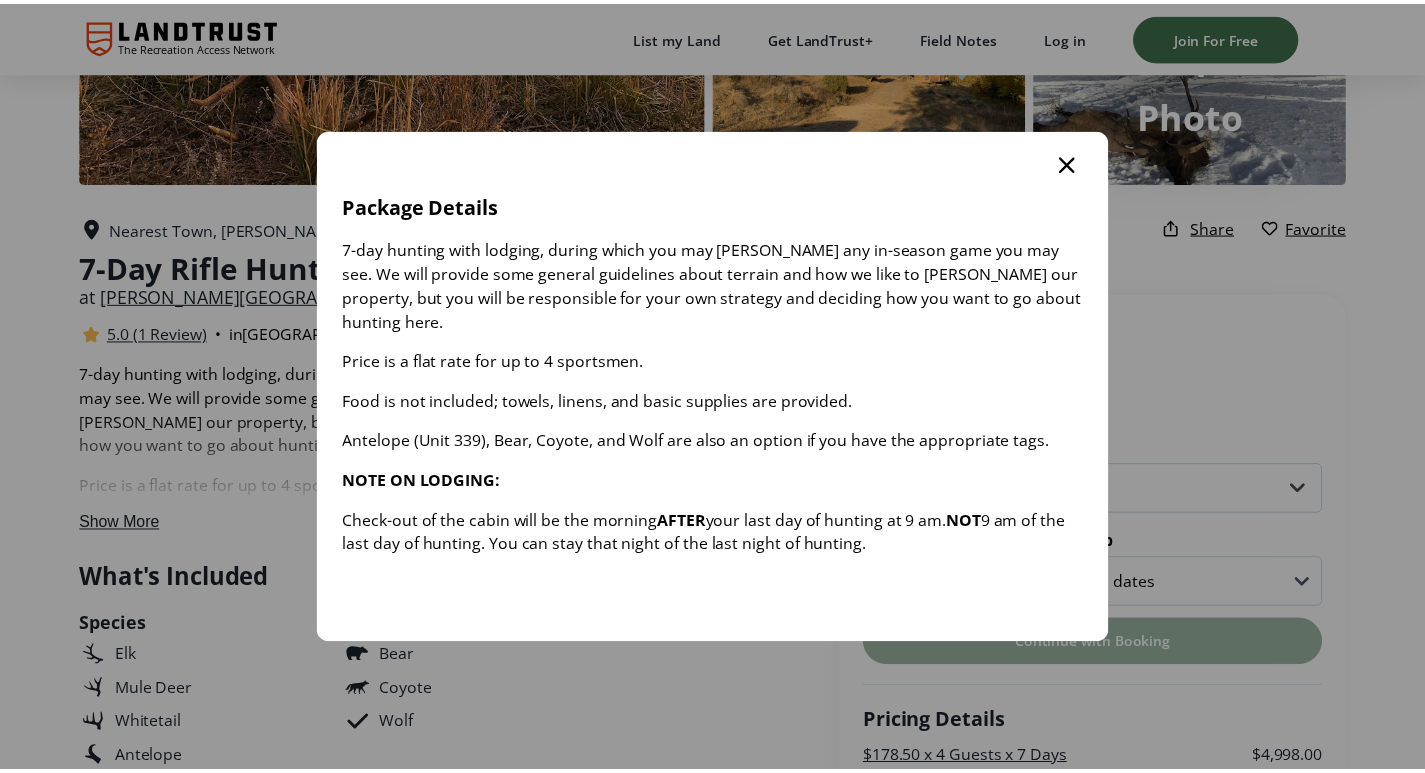 scroll, scrollTop: 300, scrollLeft: 0, axis: vertical 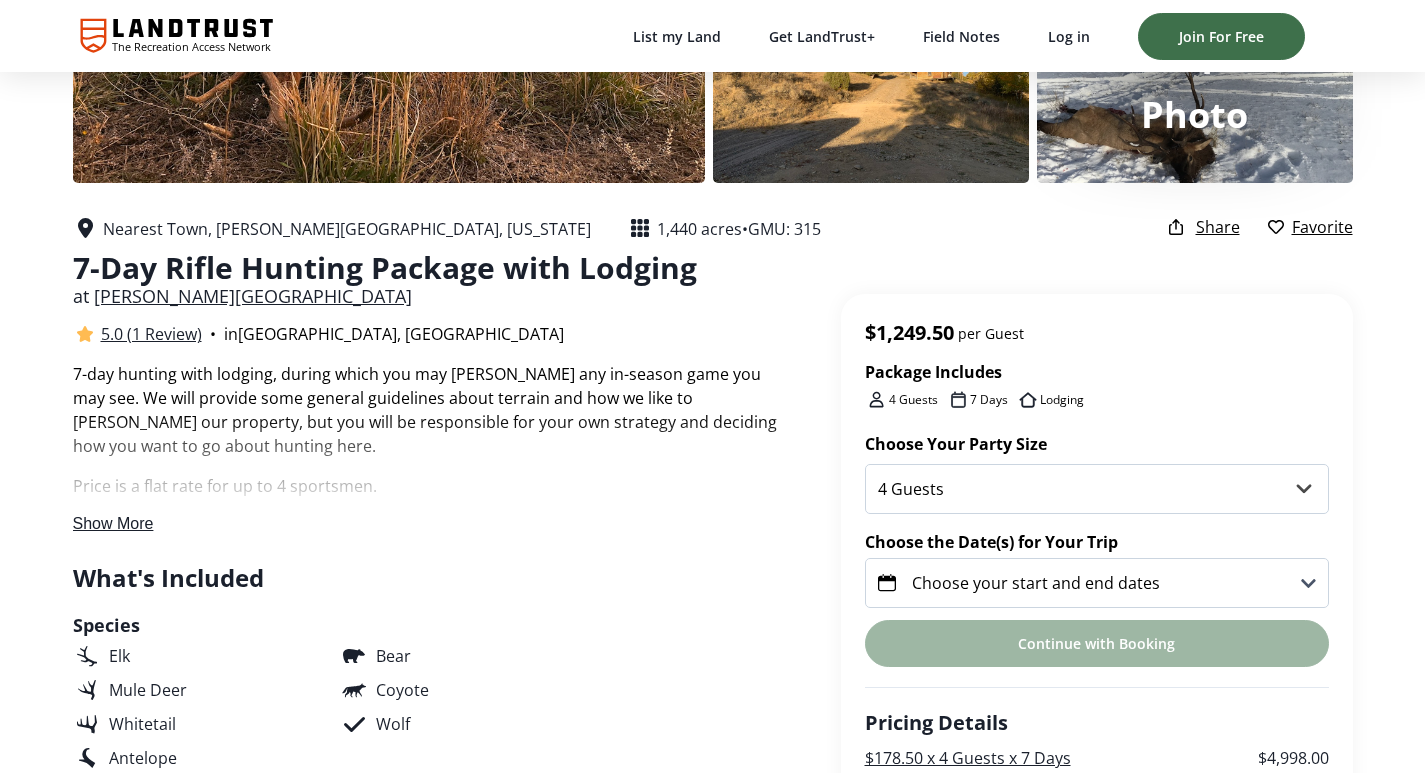 click on "Show More" at bounding box center (113, 523) 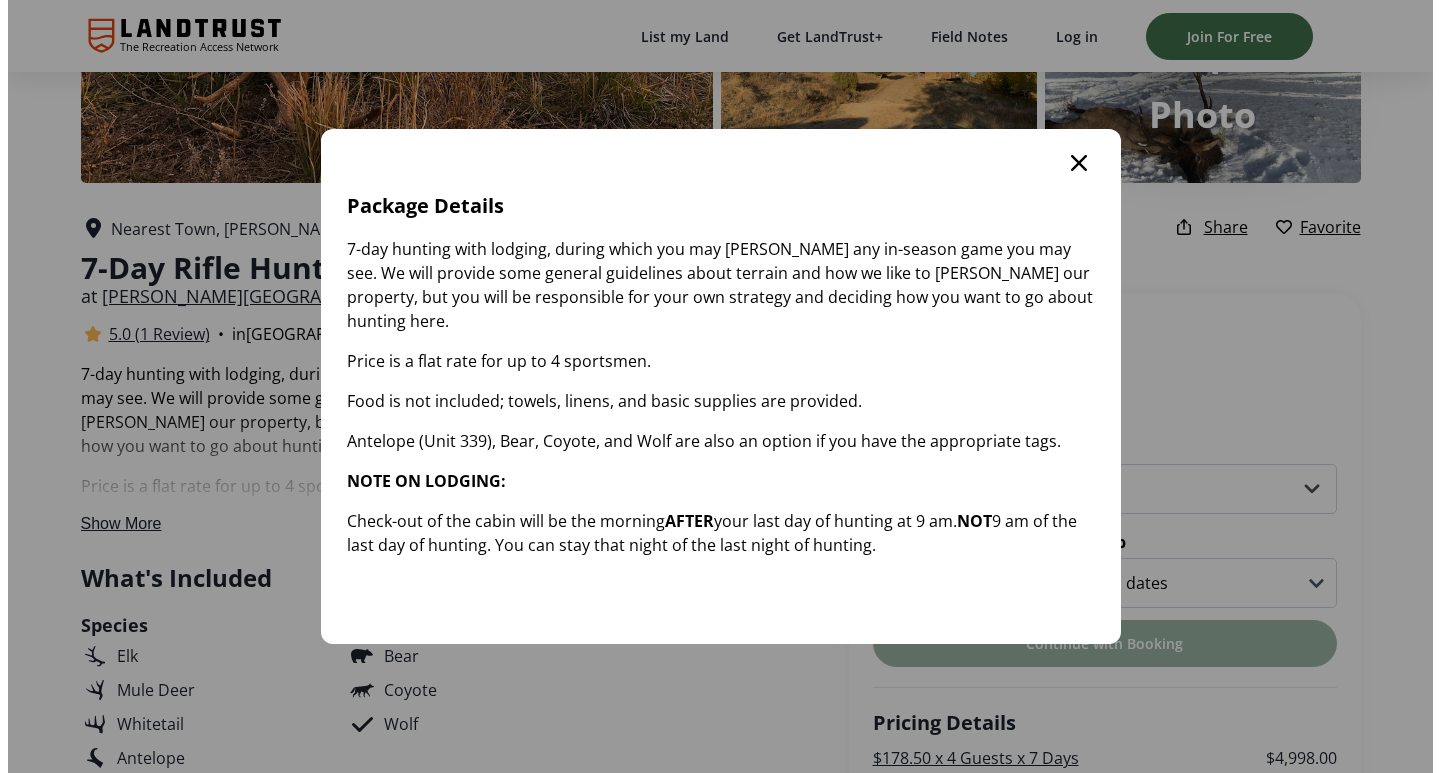 scroll, scrollTop: 0, scrollLeft: 0, axis: both 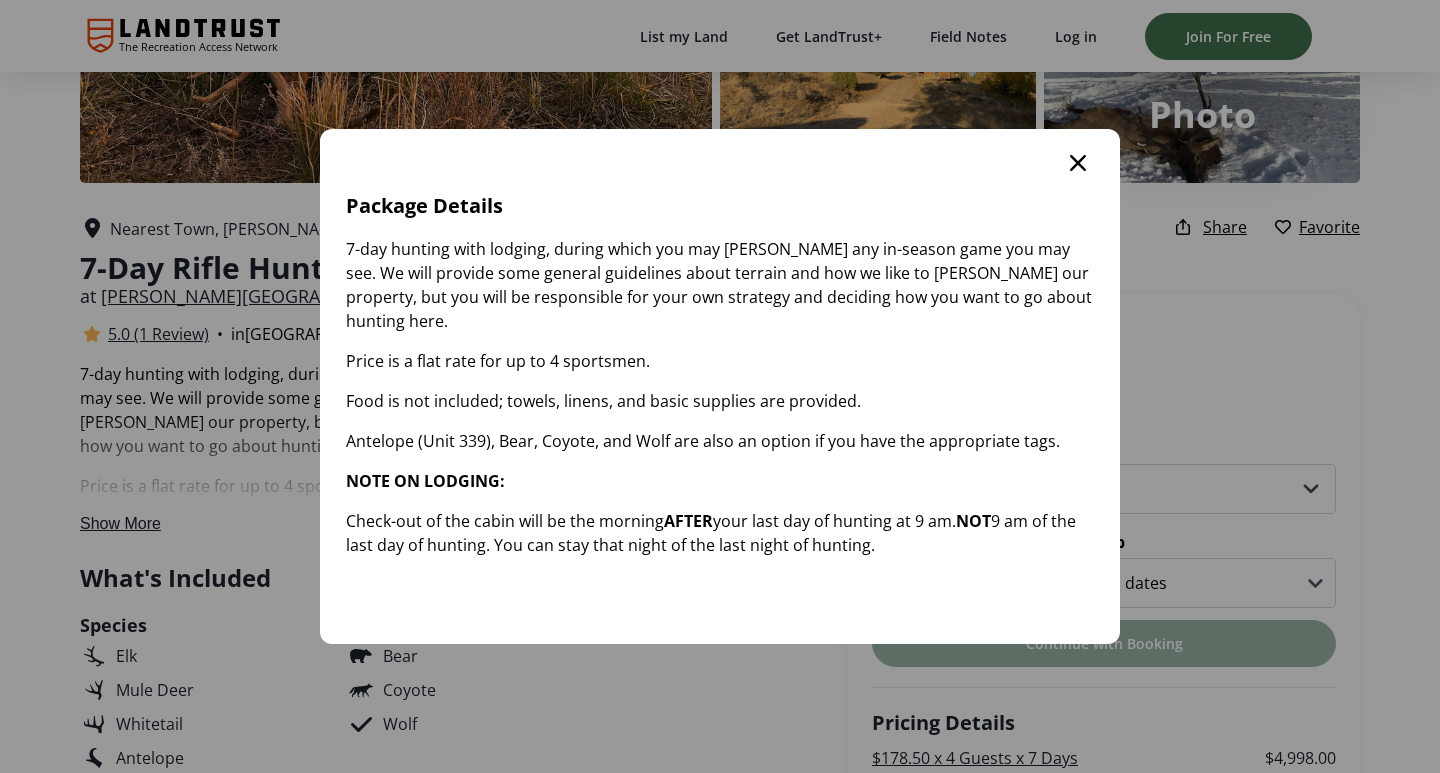 click 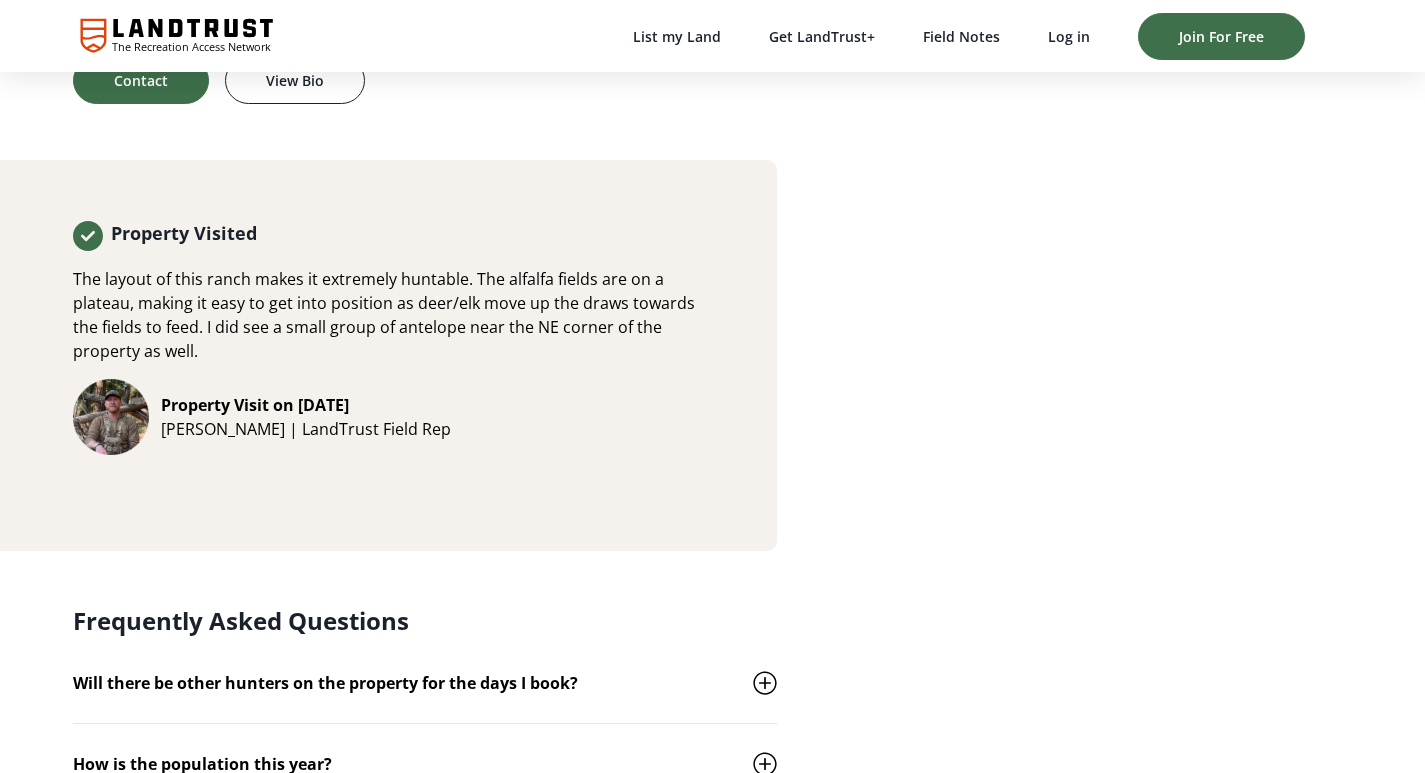 scroll, scrollTop: 3300, scrollLeft: 0, axis: vertical 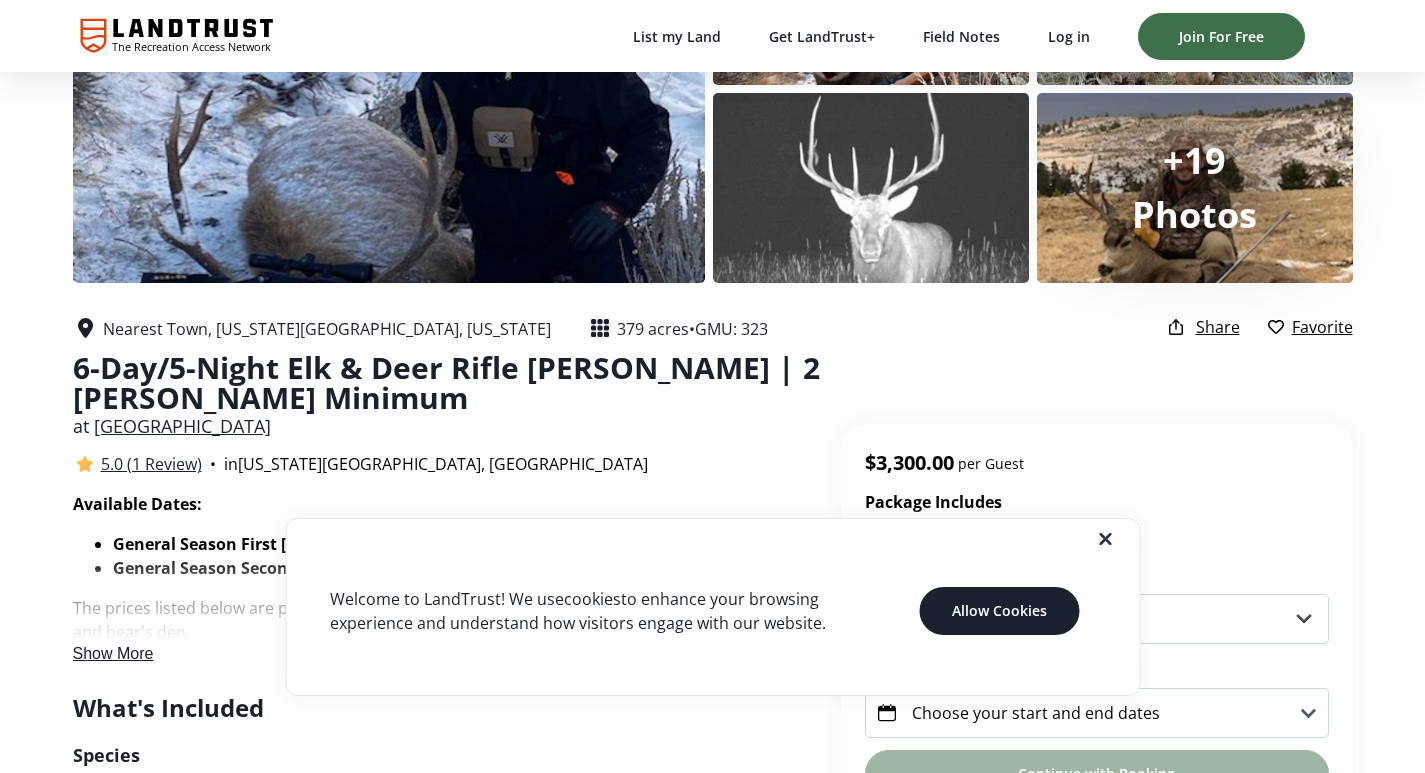 click 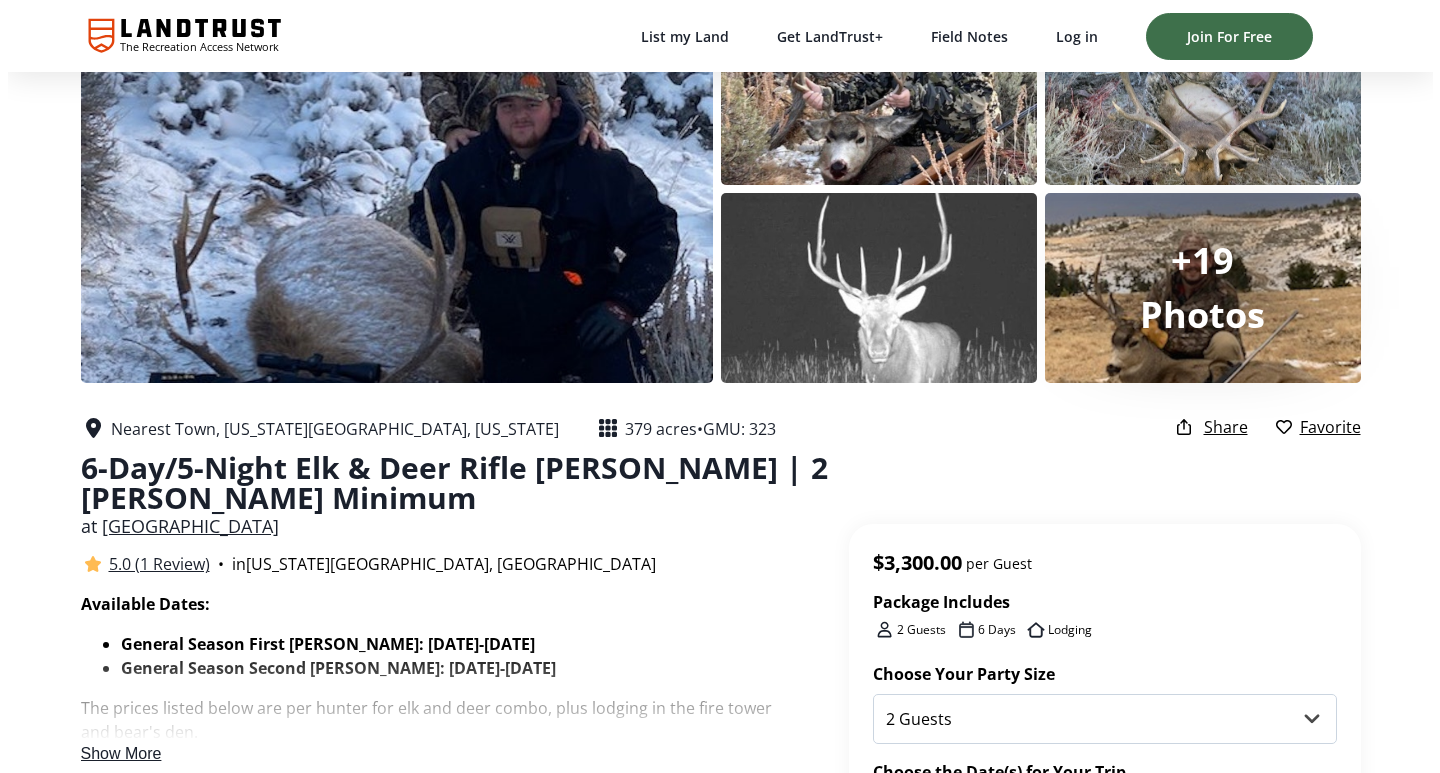scroll, scrollTop: 0, scrollLeft: 0, axis: both 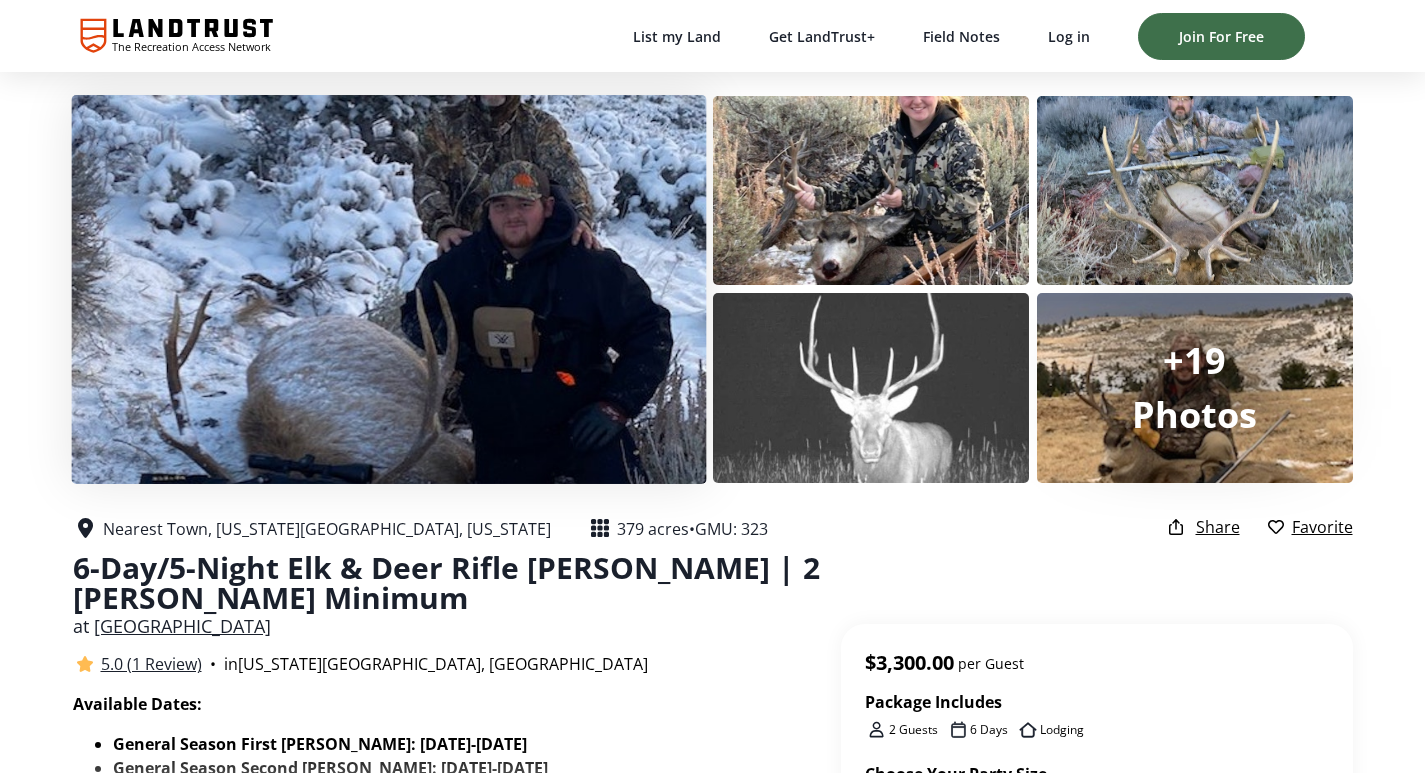 click at bounding box center [388, 289] 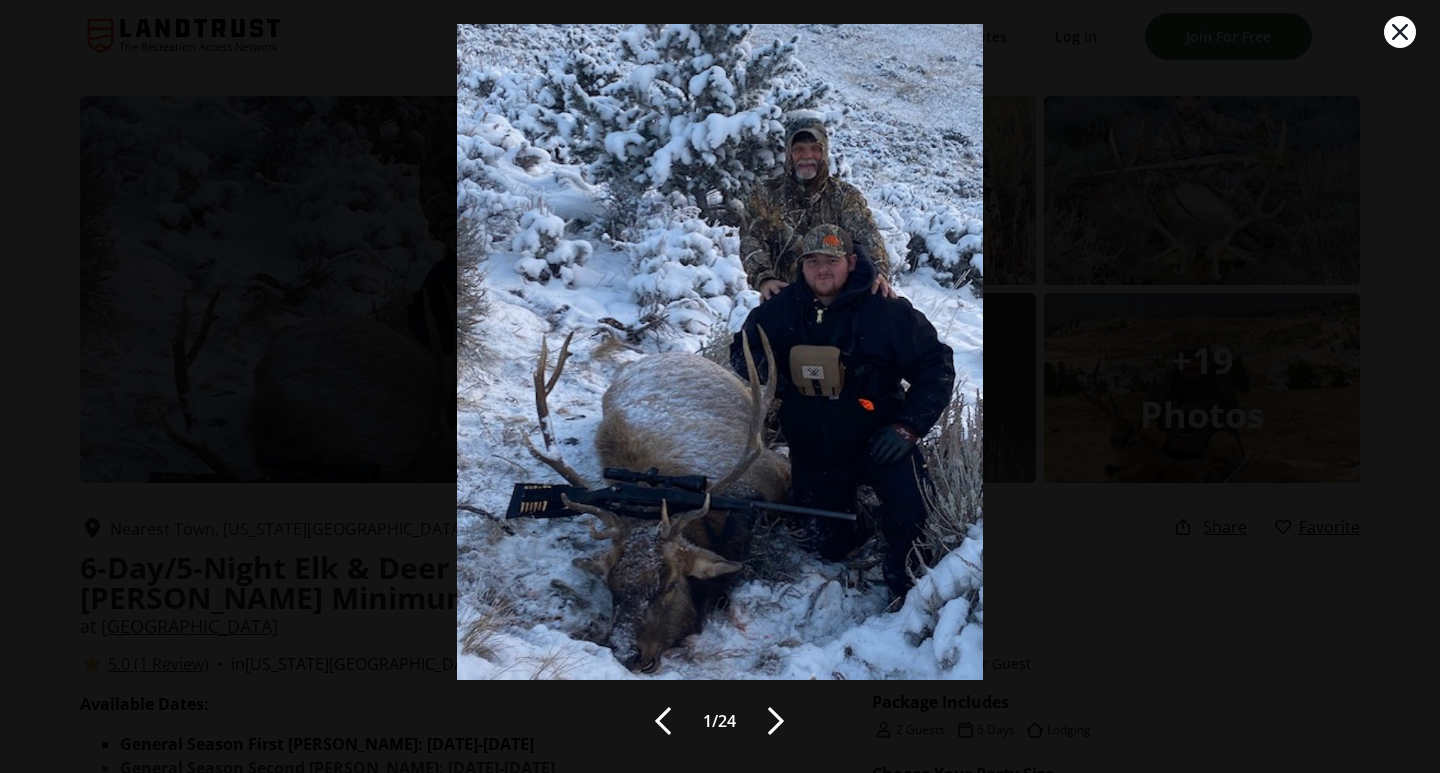 click at bounding box center [776, 721] 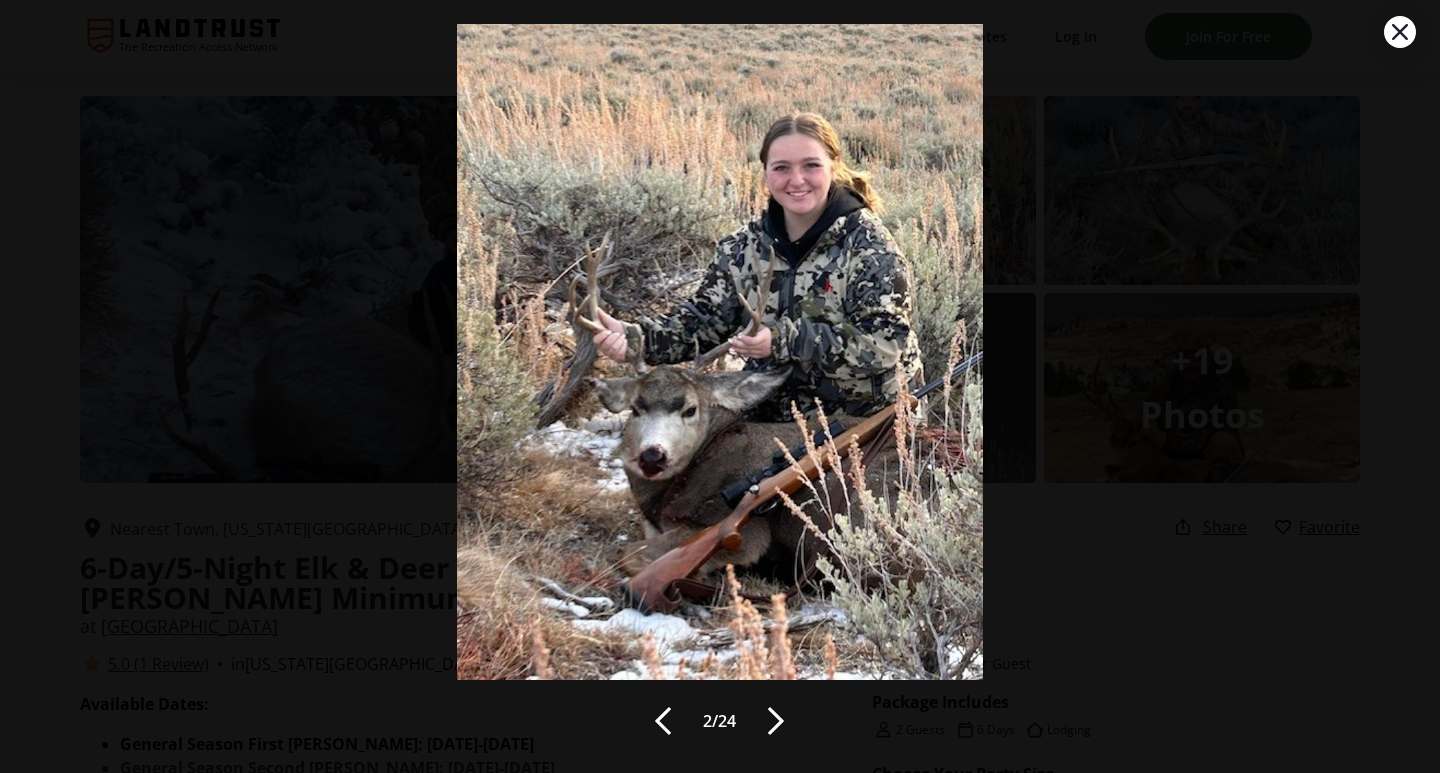 click at bounding box center [776, 721] 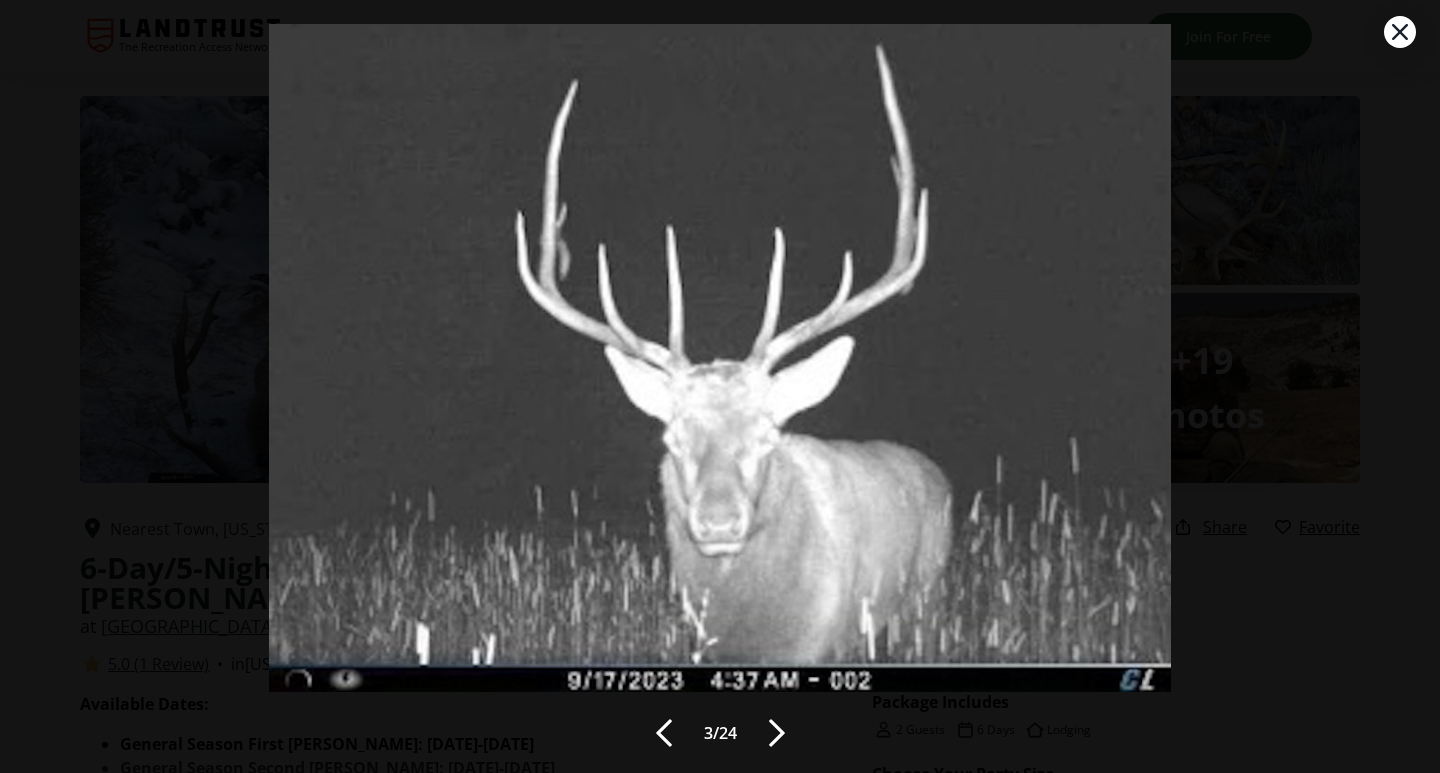 click at bounding box center (777, 733) 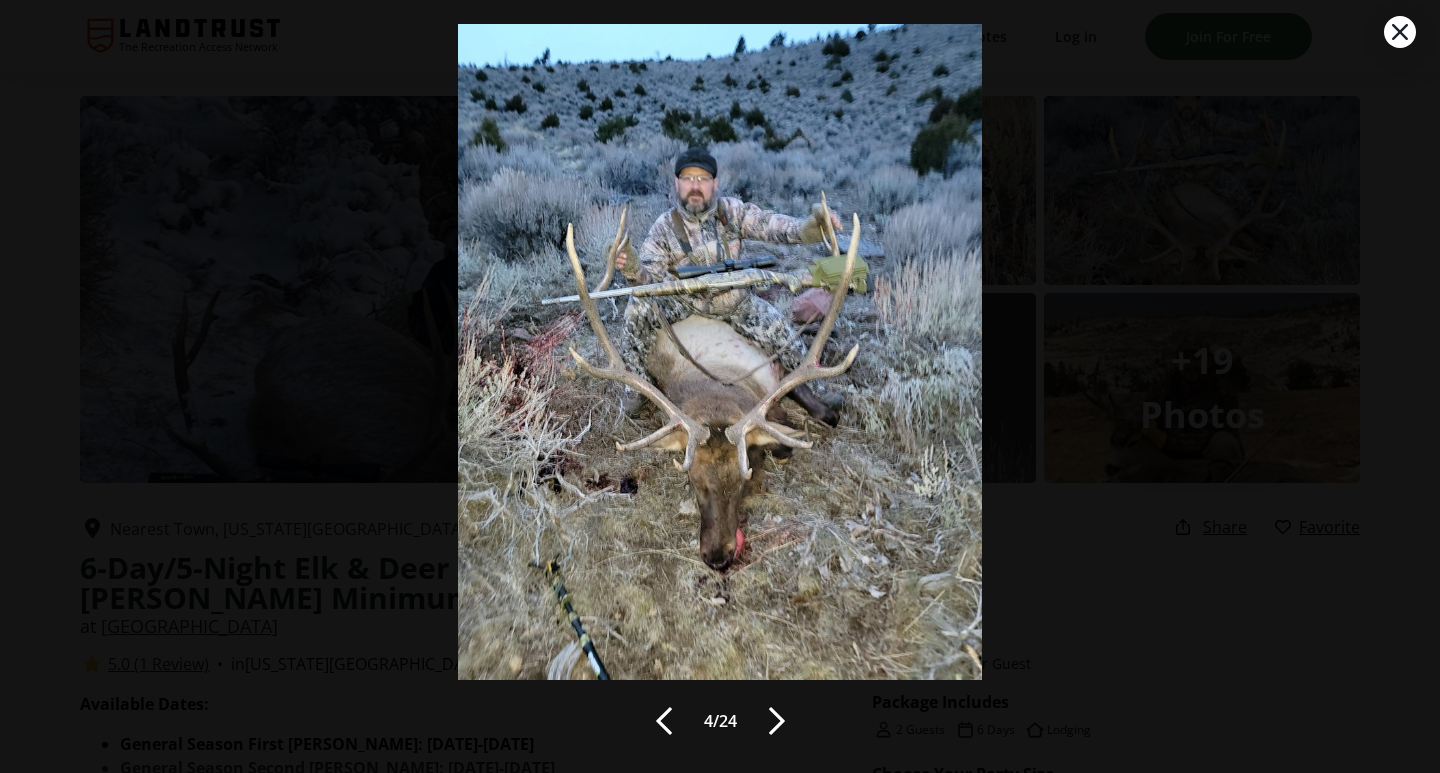 click at bounding box center (664, 721) 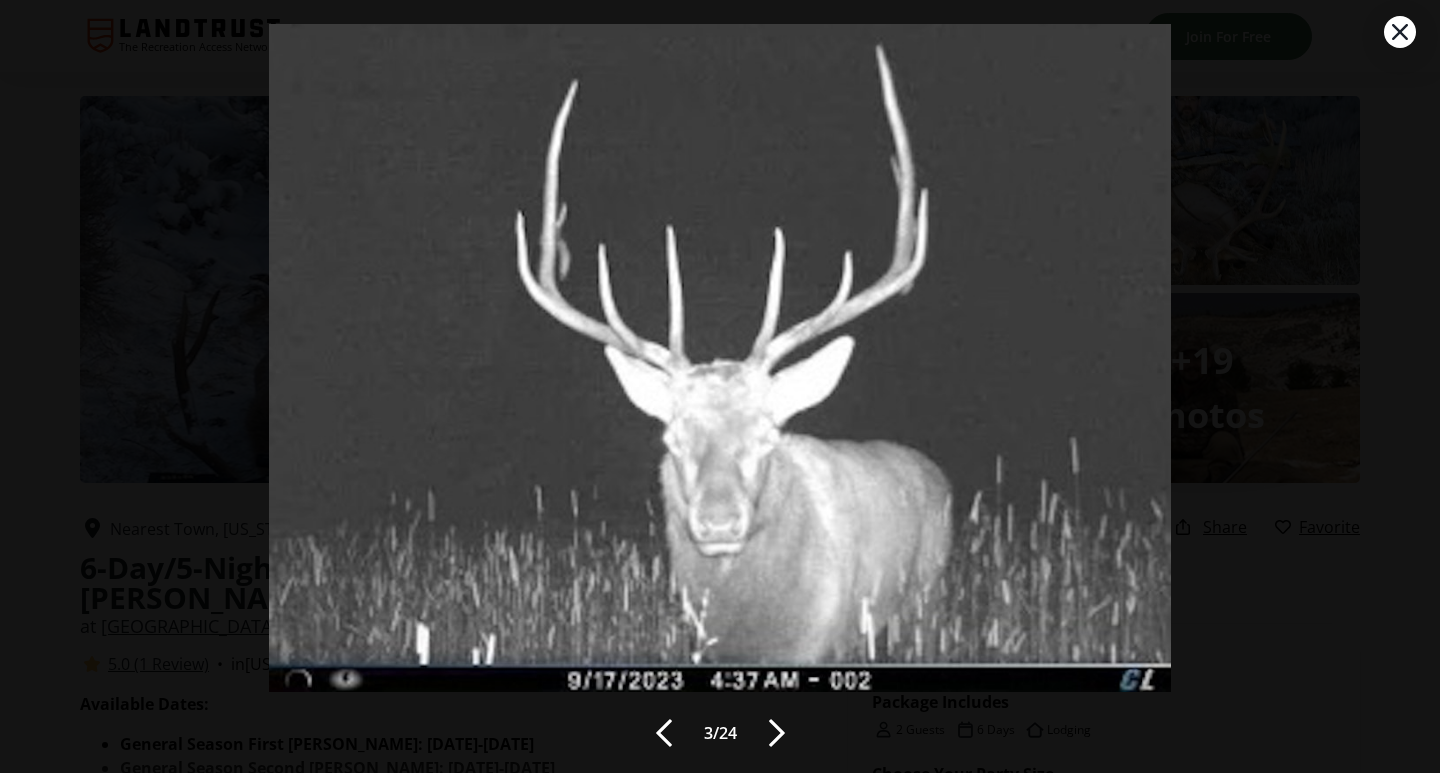 click at bounding box center (777, 733) 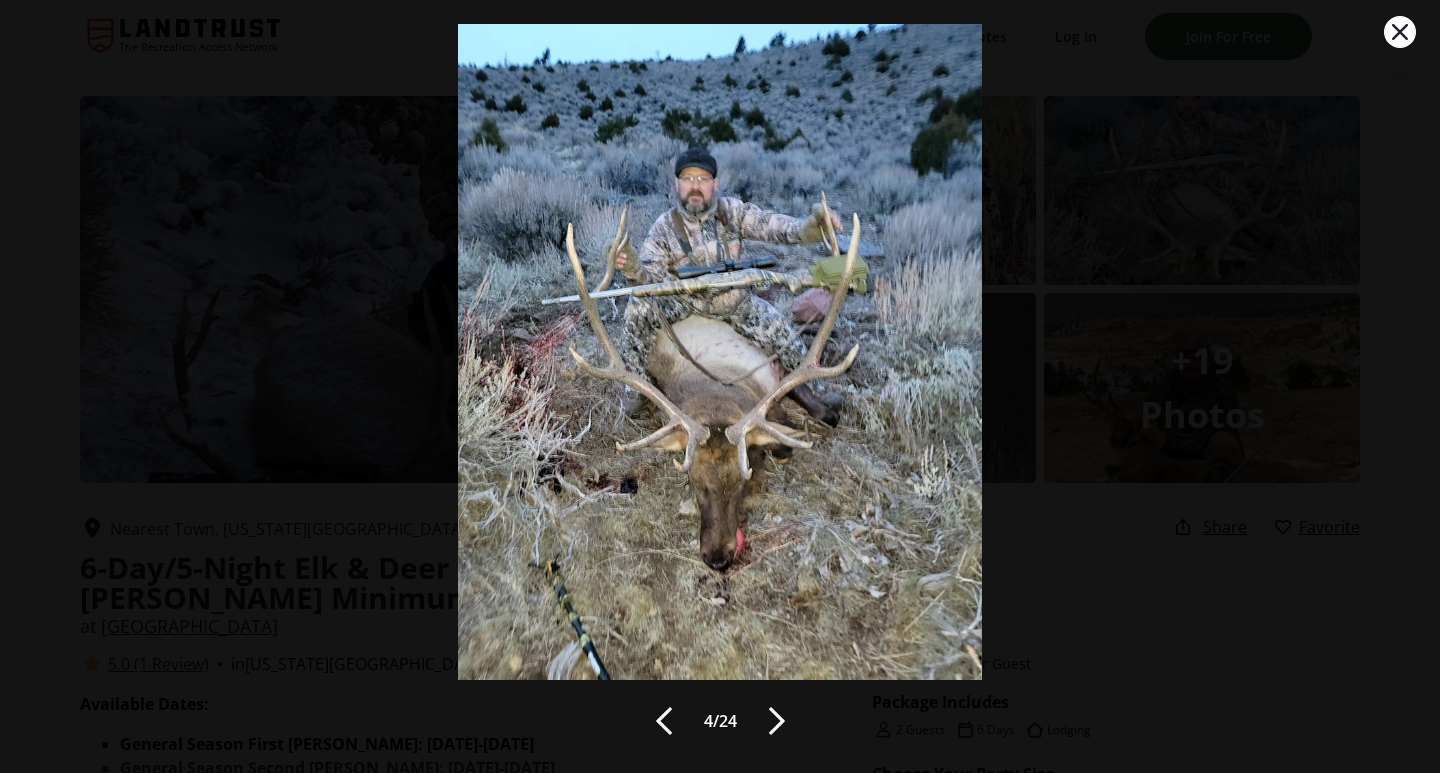 click at bounding box center (777, 721) 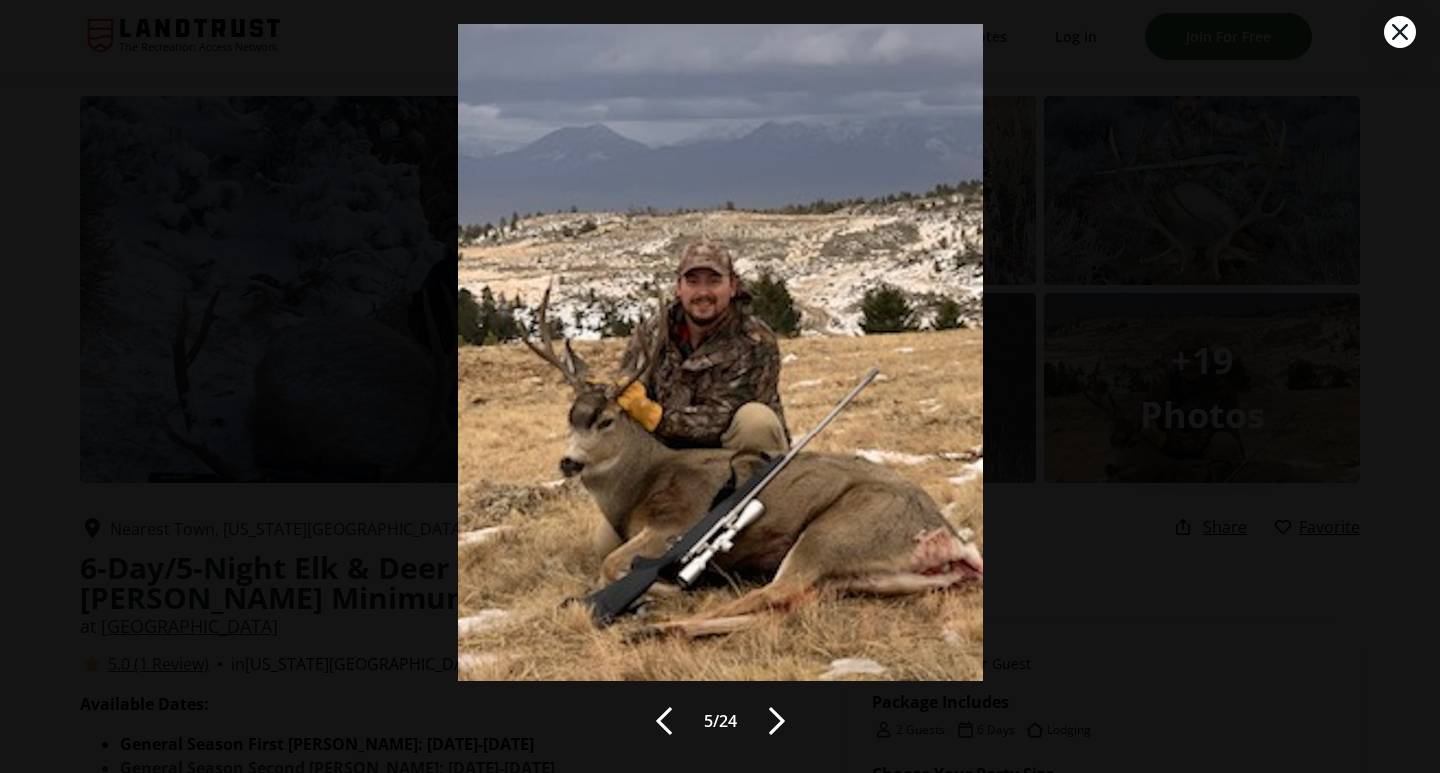 click at bounding box center (777, 721) 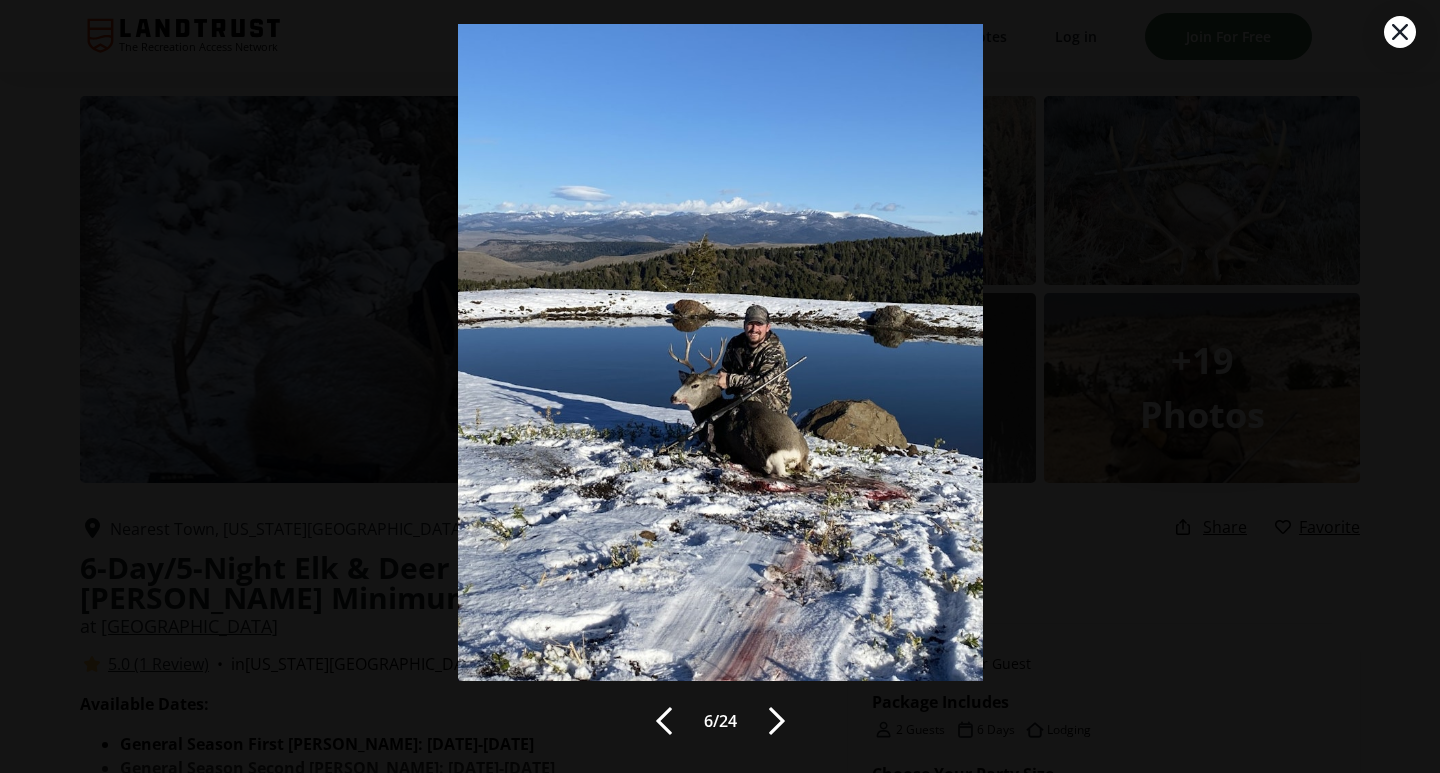click at bounding box center [777, 721] 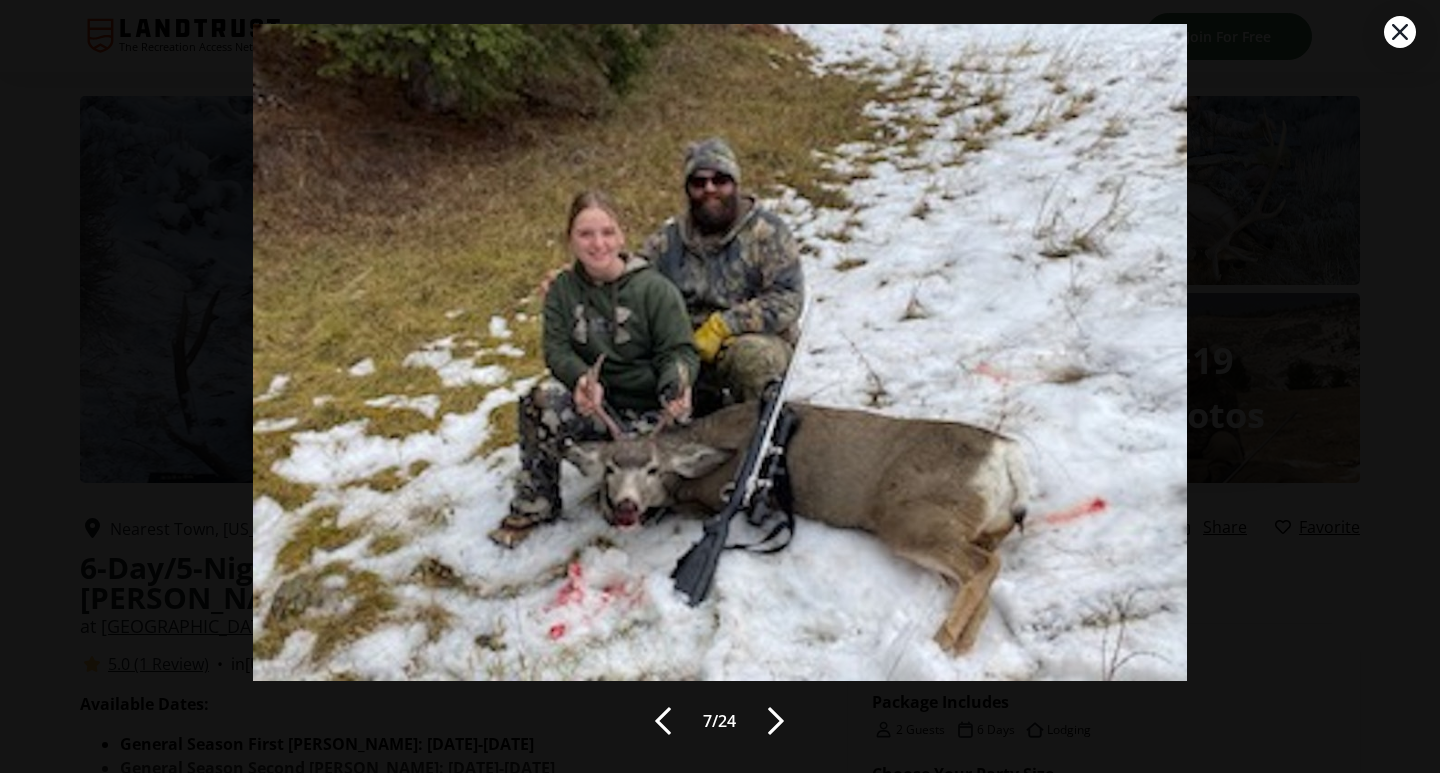 click at bounding box center [776, 721] 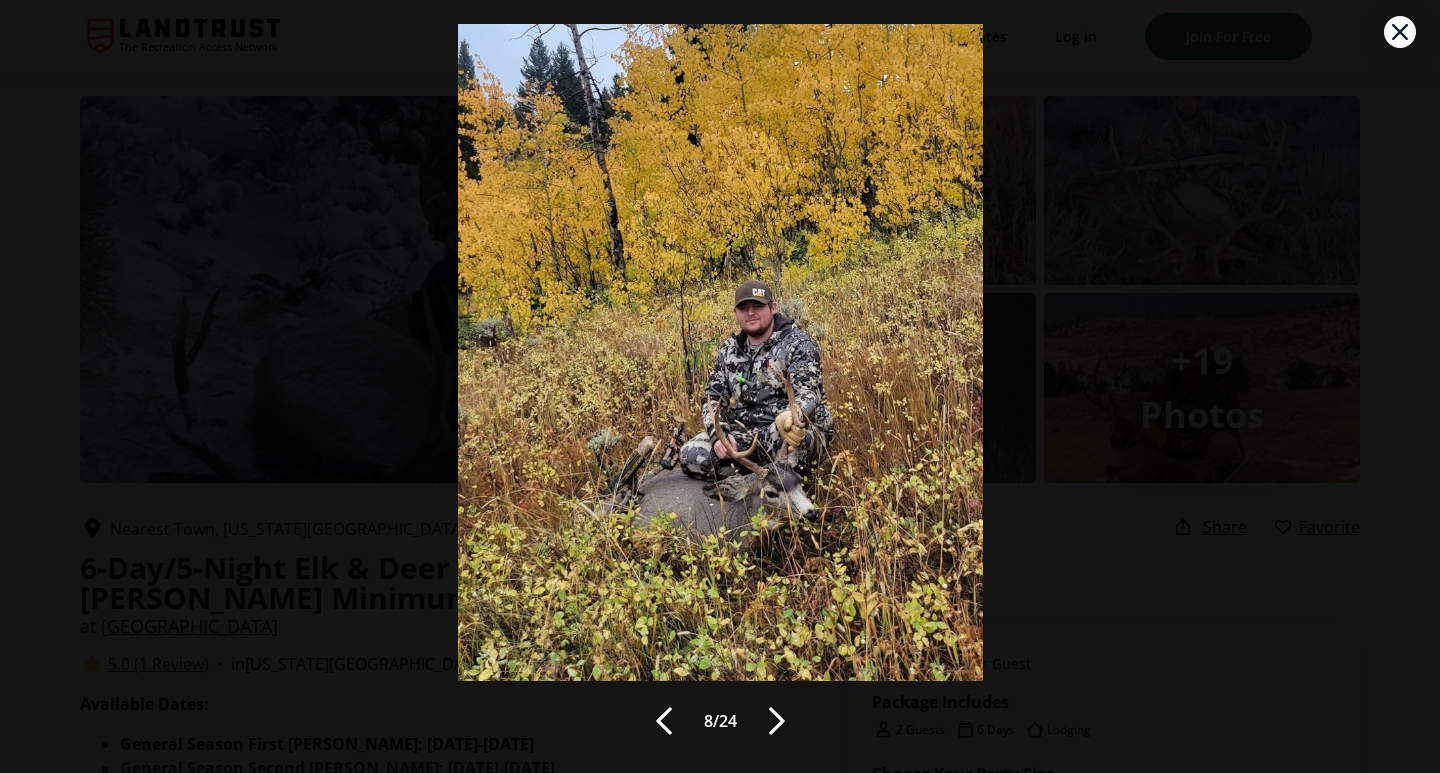 click at bounding box center (777, 721) 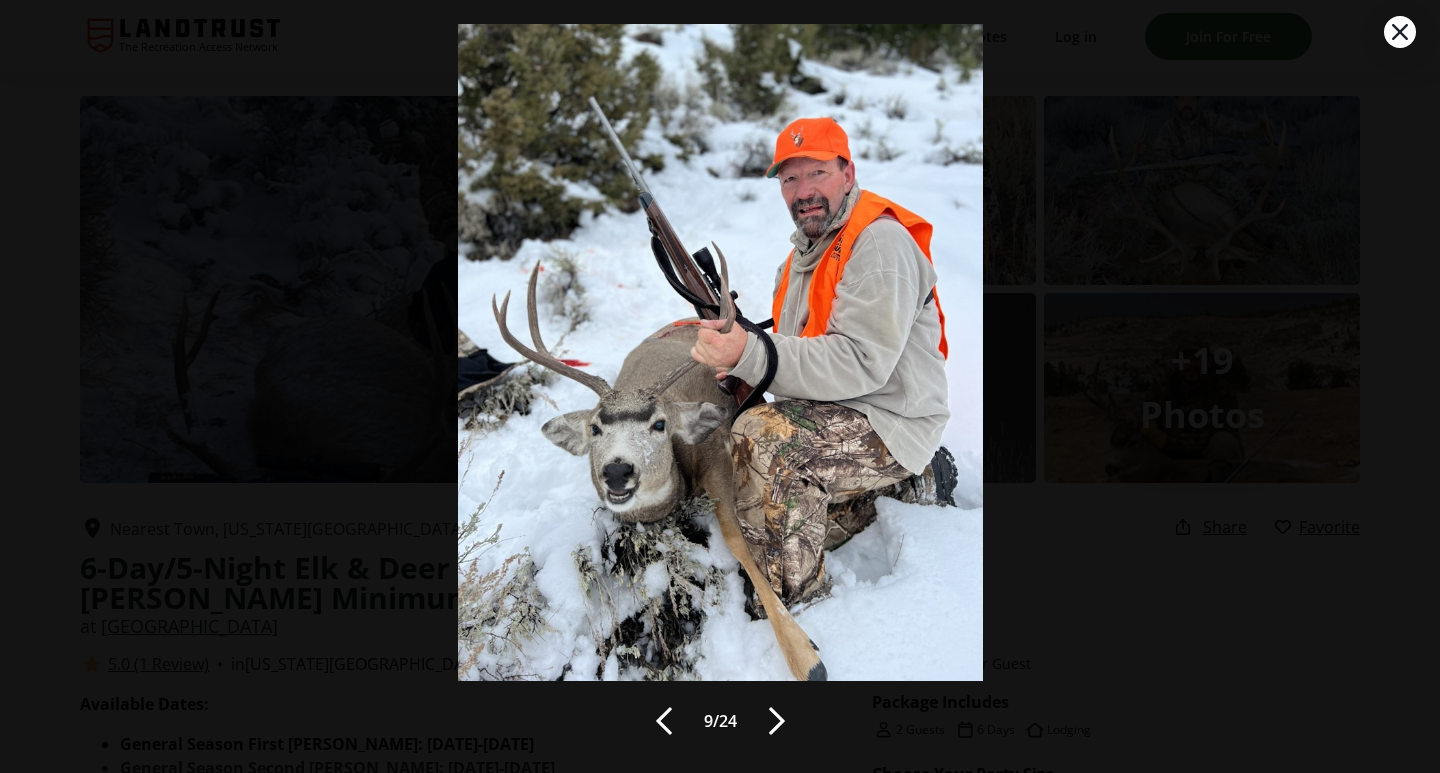 click at bounding box center [777, 721] 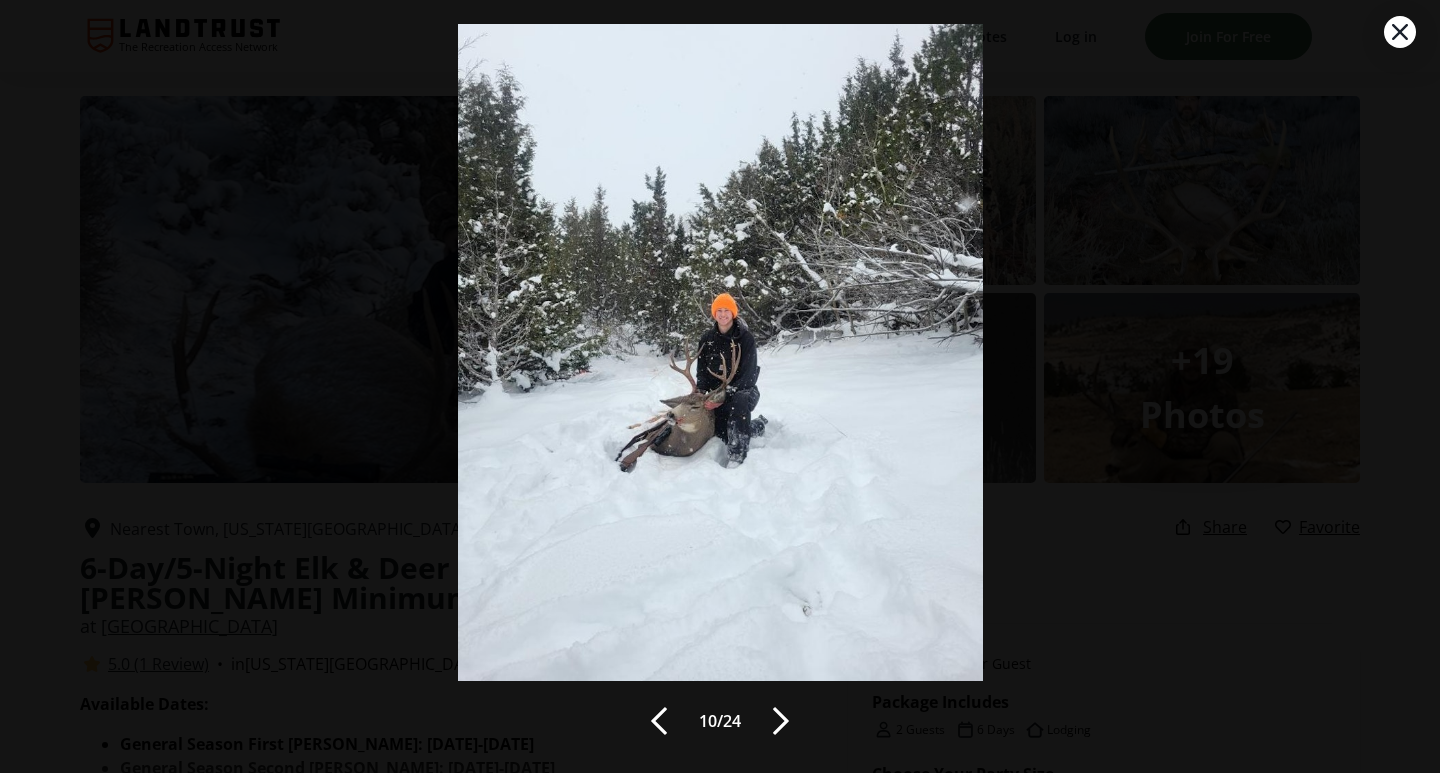 click at bounding box center (781, 721) 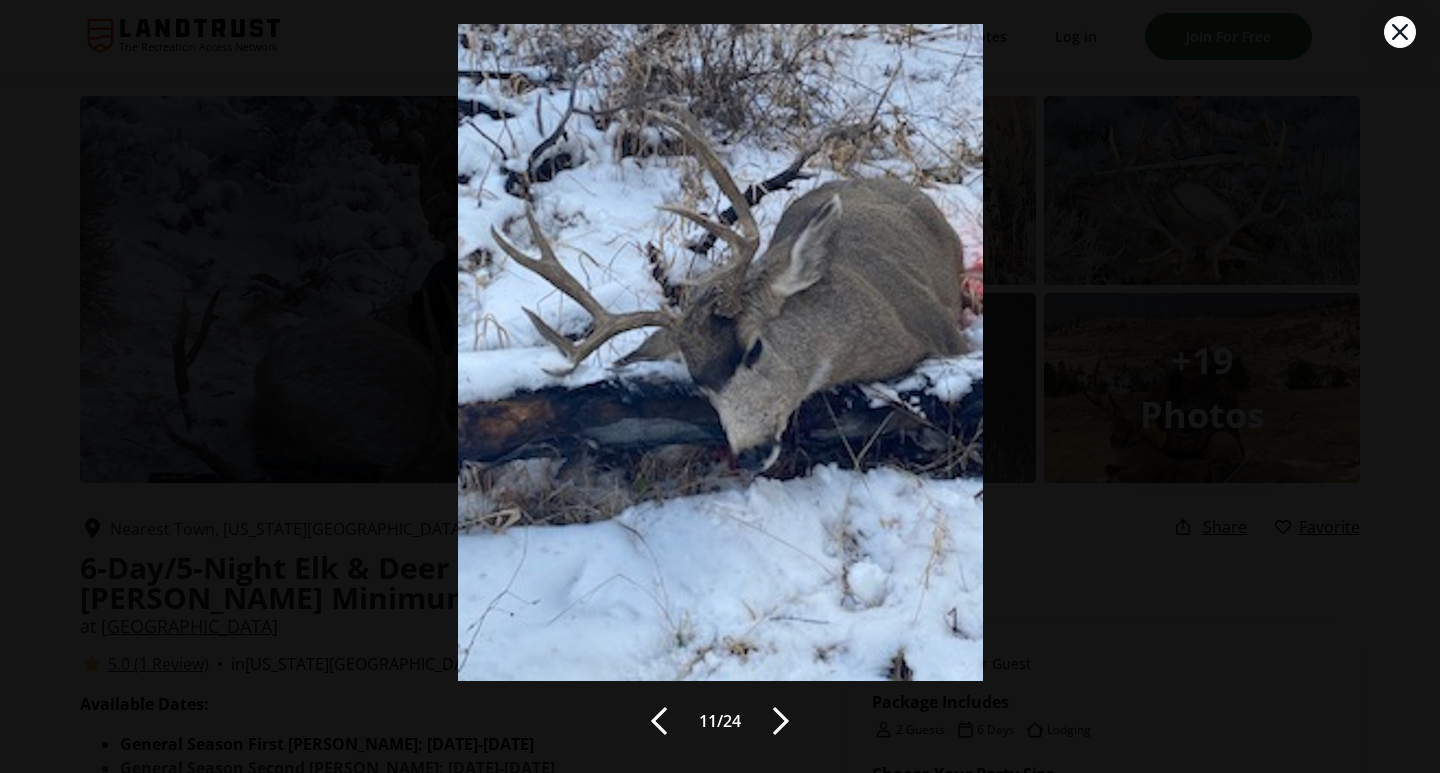 click at bounding box center [781, 721] 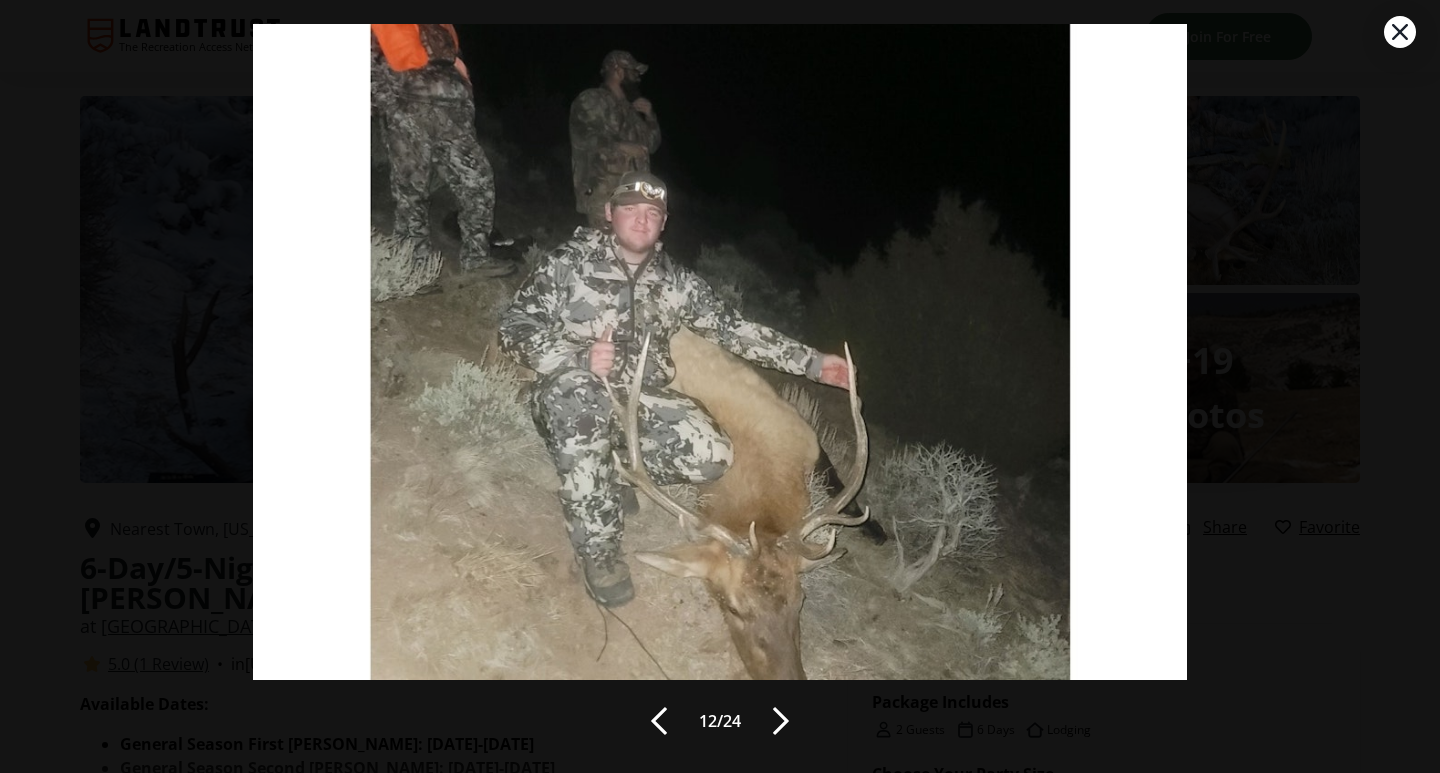 click at bounding box center [781, 721] 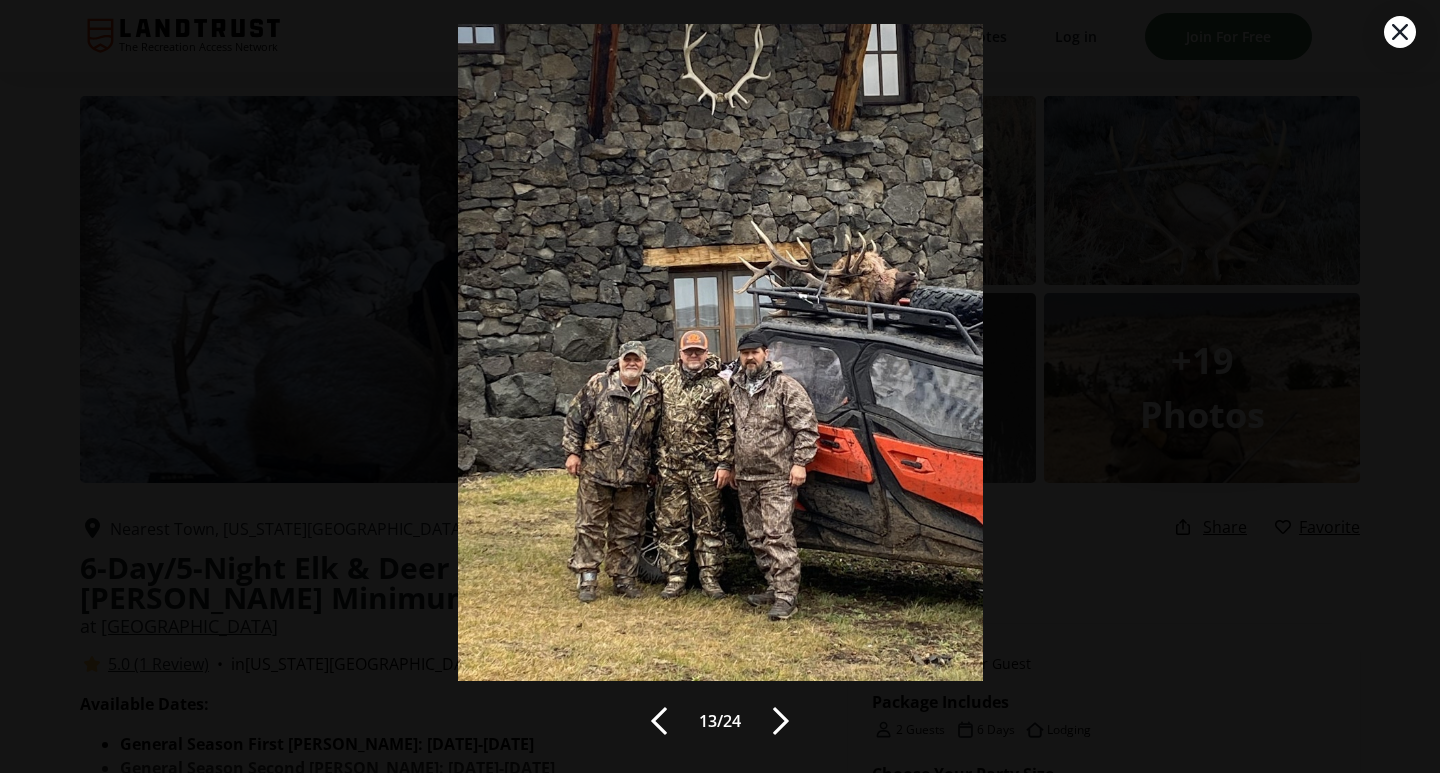 click at bounding box center (781, 721) 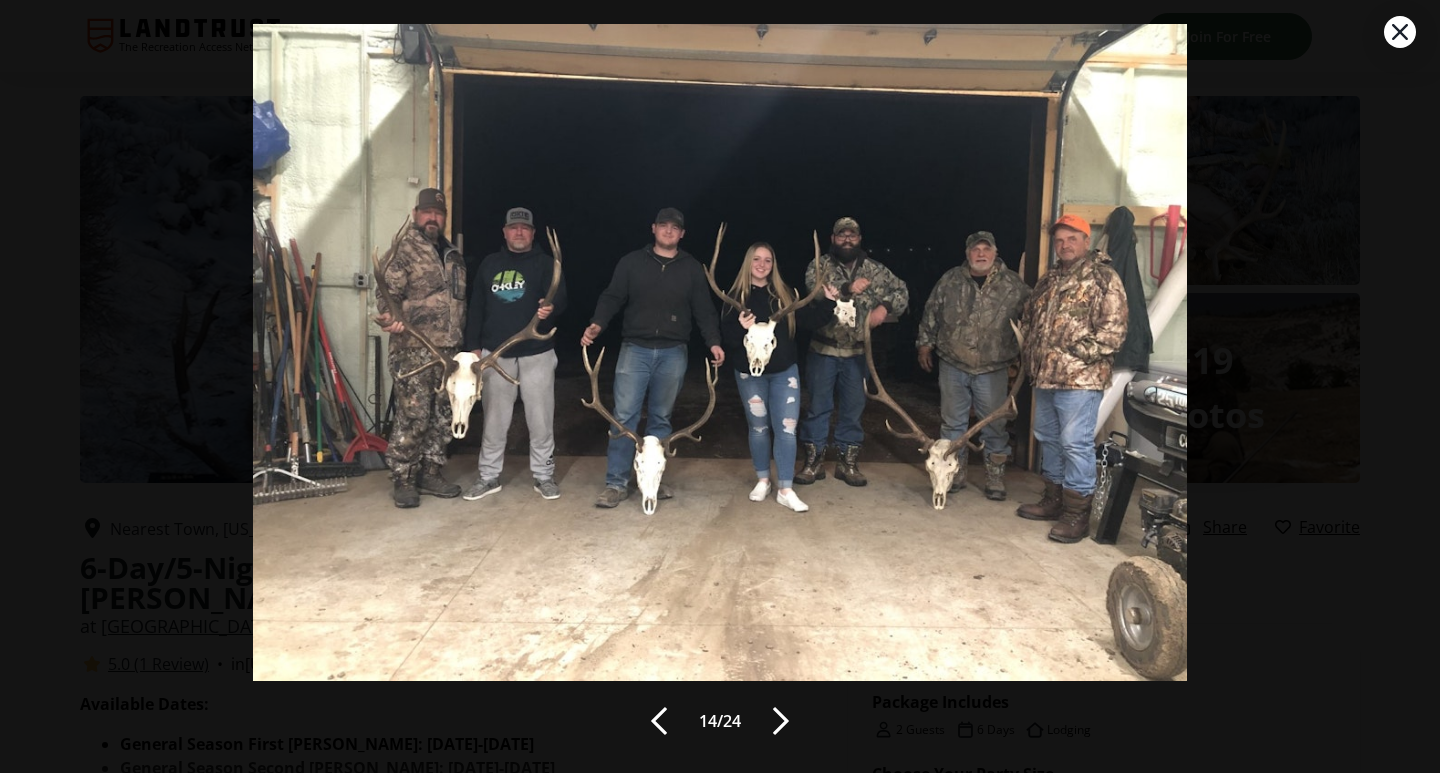 click at bounding box center [781, 721] 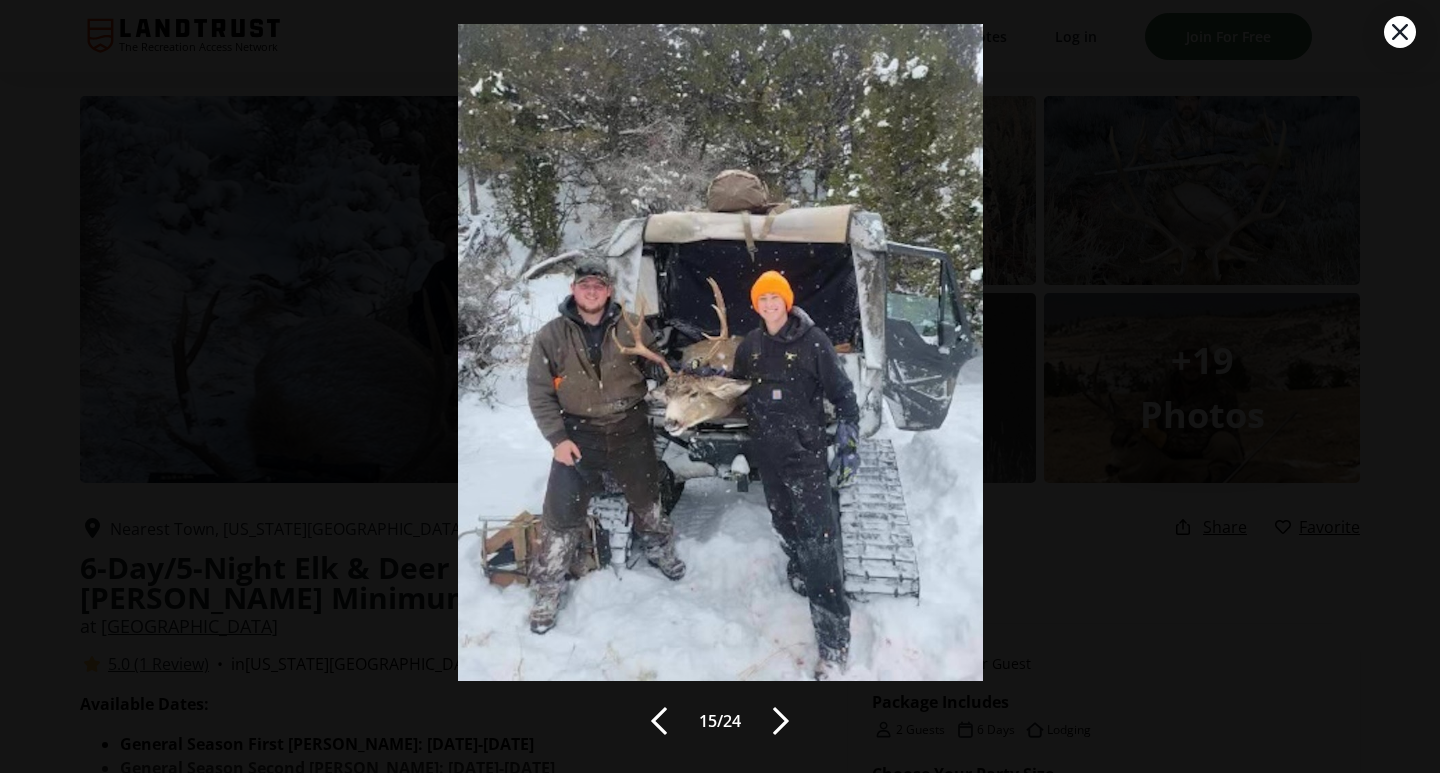 click at bounding box center (781, 721) 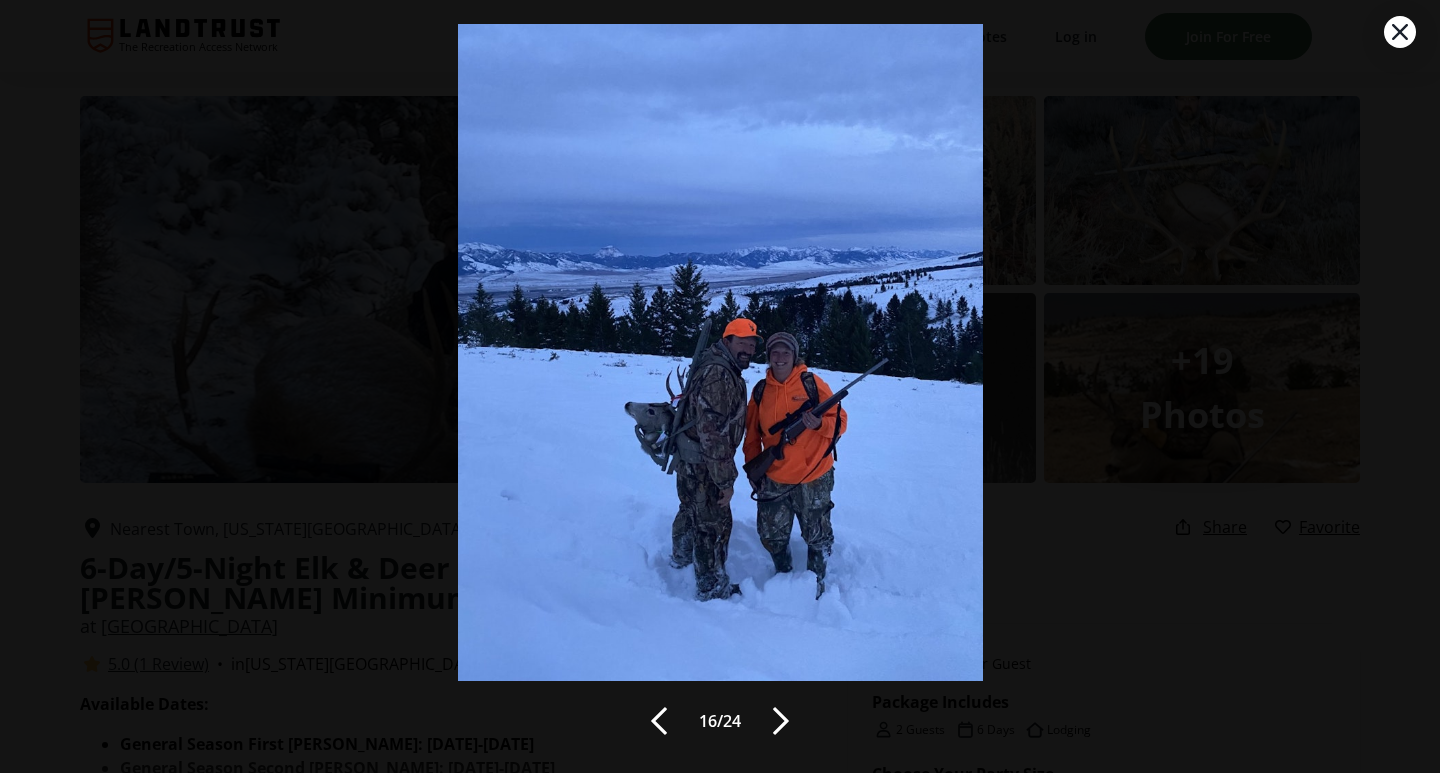 click at bounding box center [781, 721] 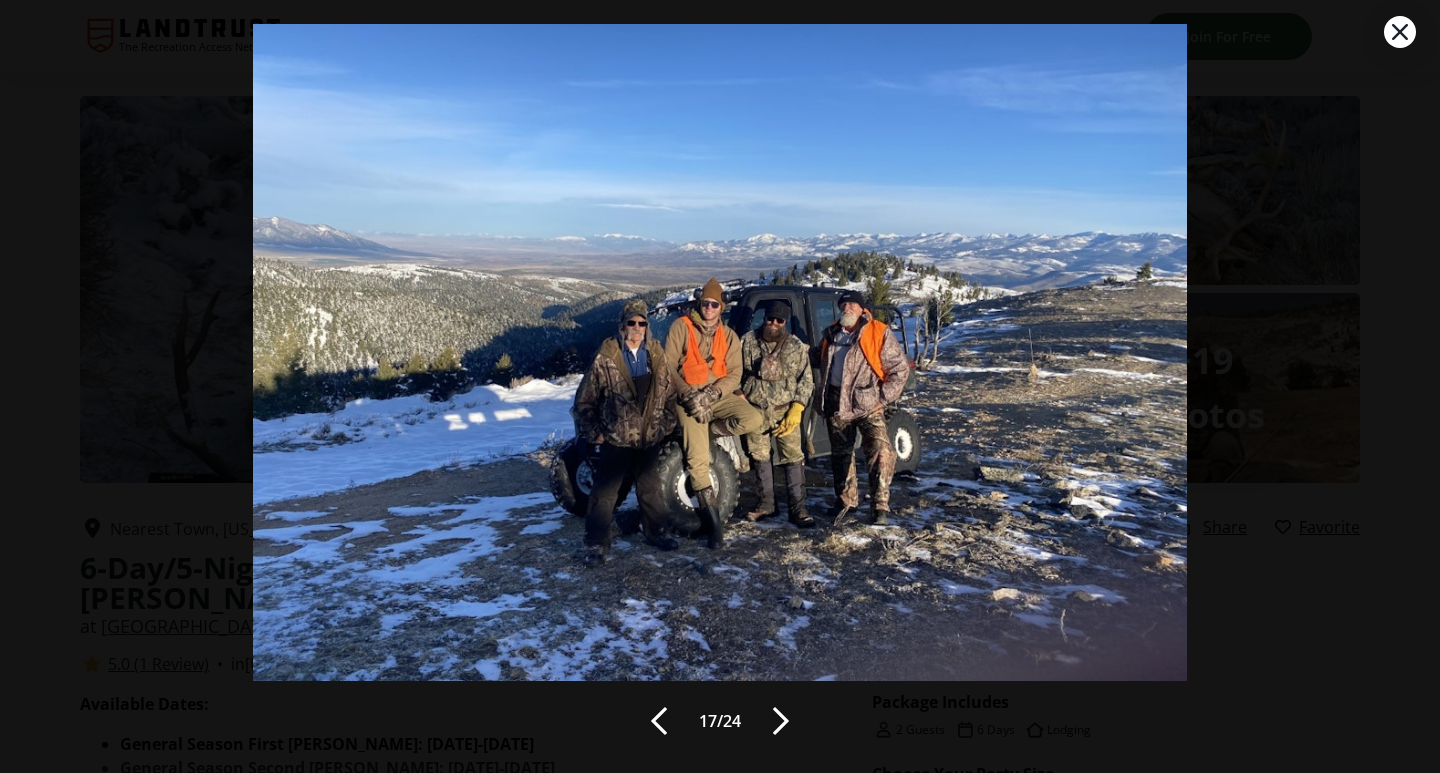 click at bounding box center [659, 721] 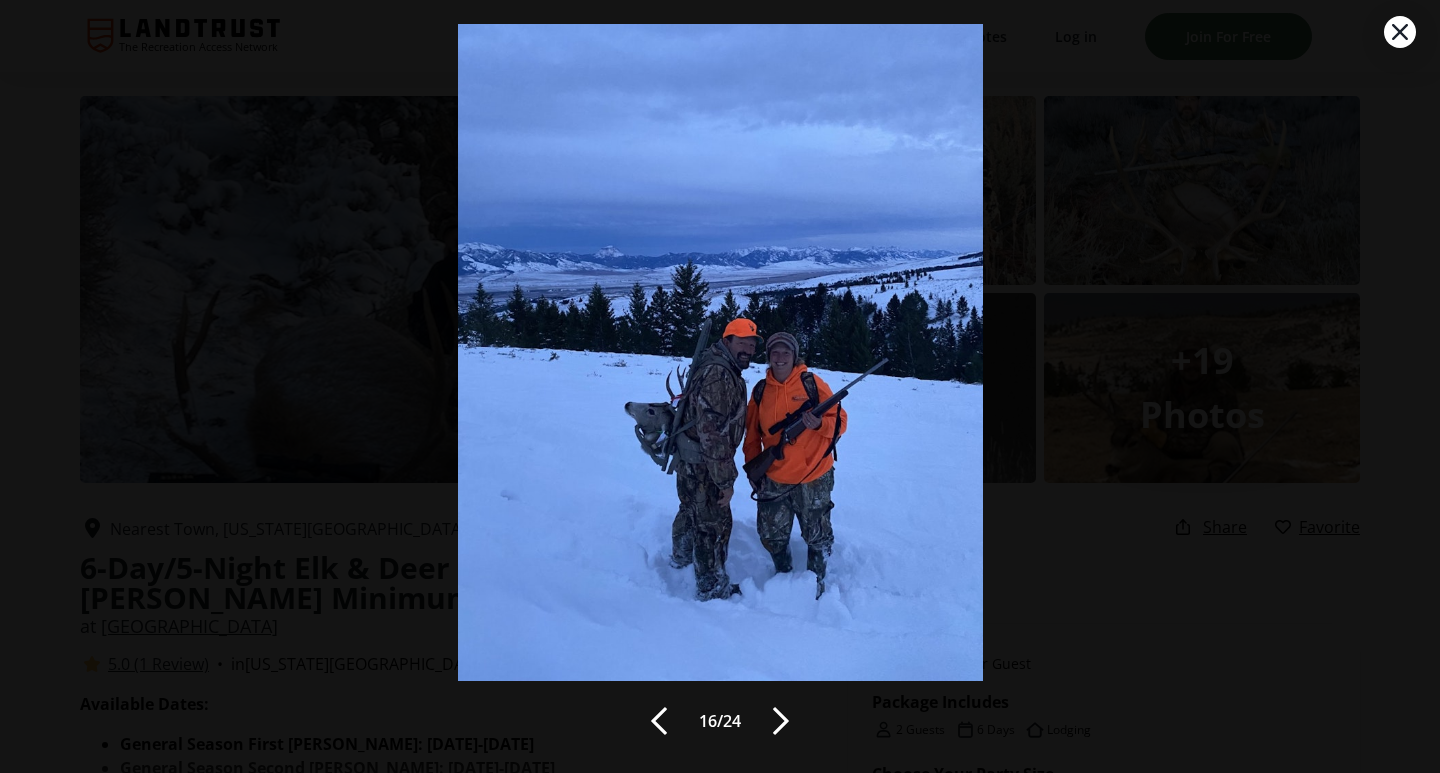click at bounding box center (781, 721) 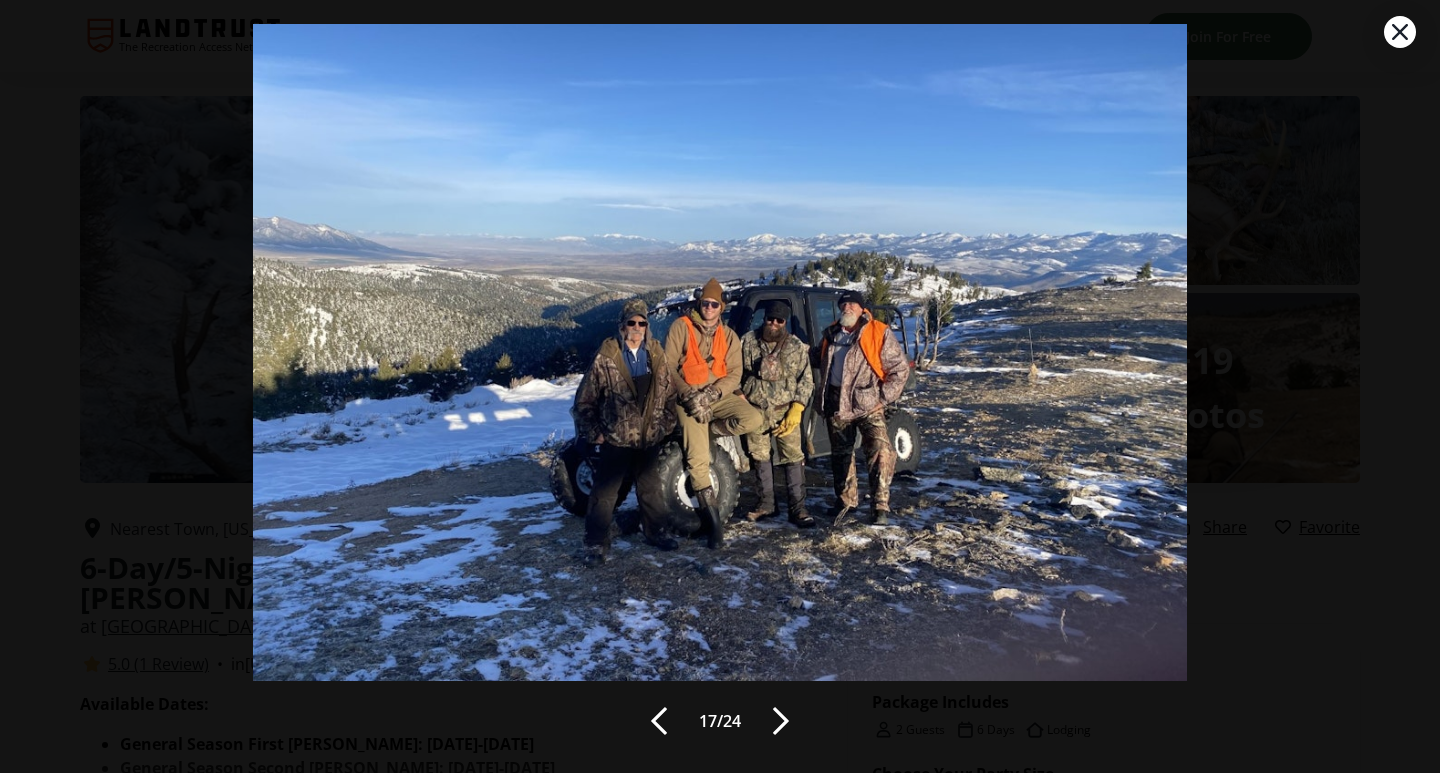 click at bounding box center (781, 721) 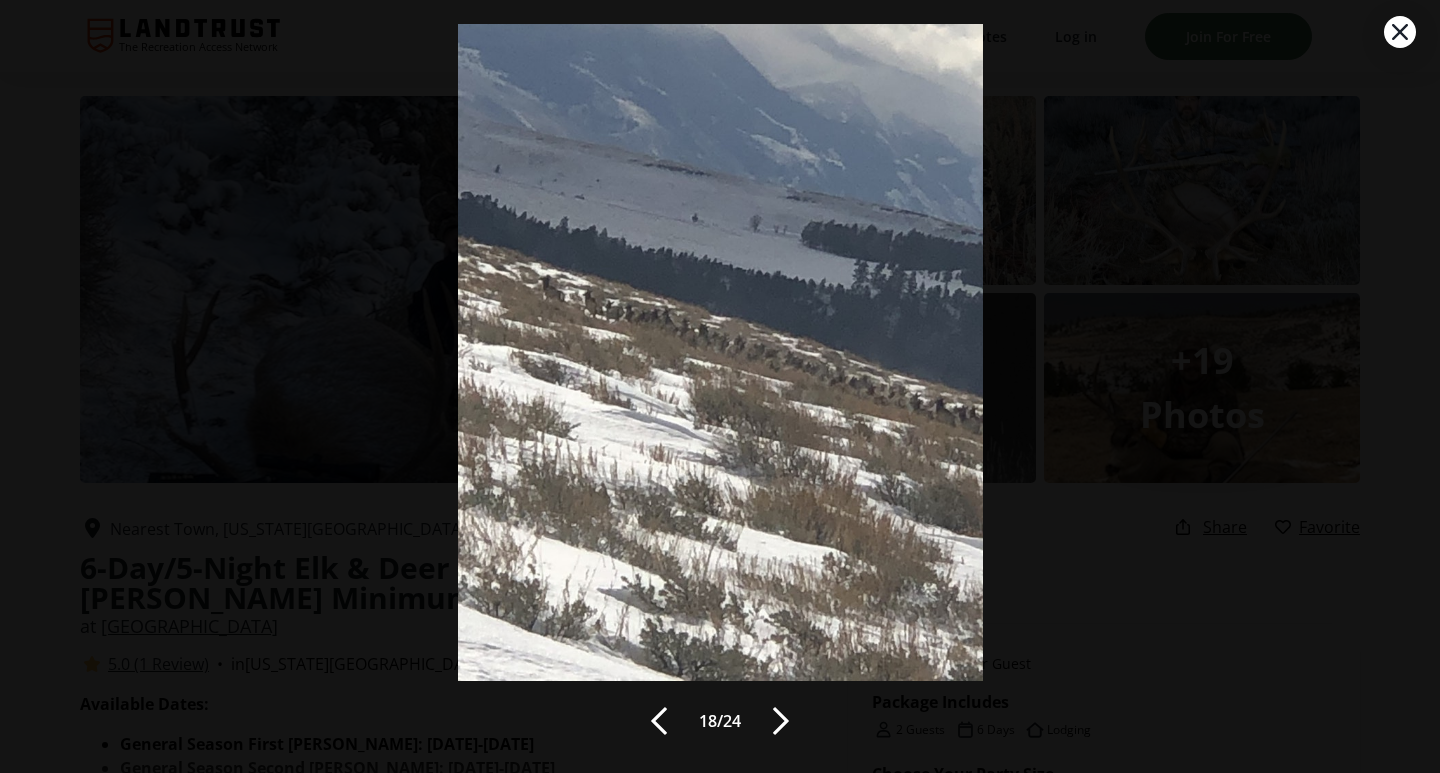 click at bounding box center (781, 721) 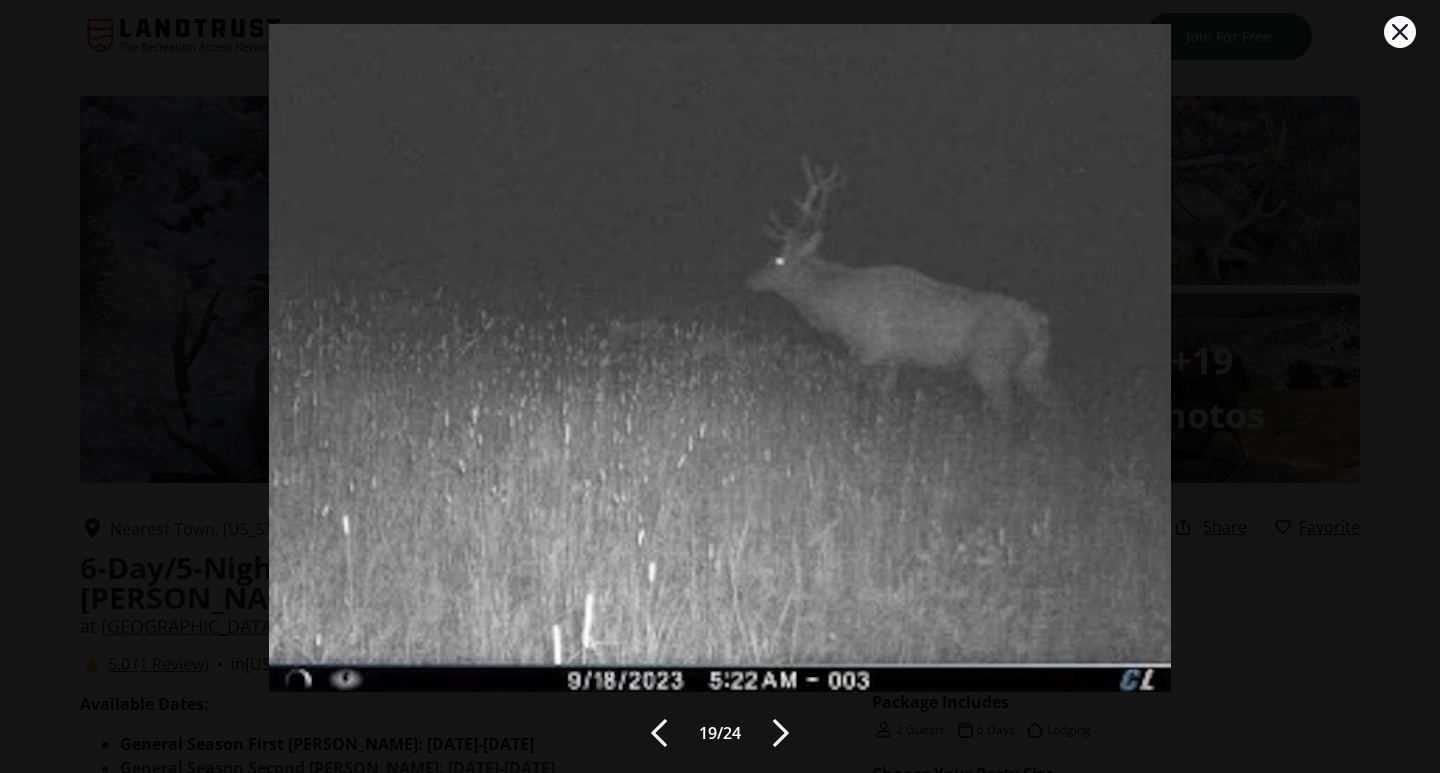 click at bounding box center (781, 733) 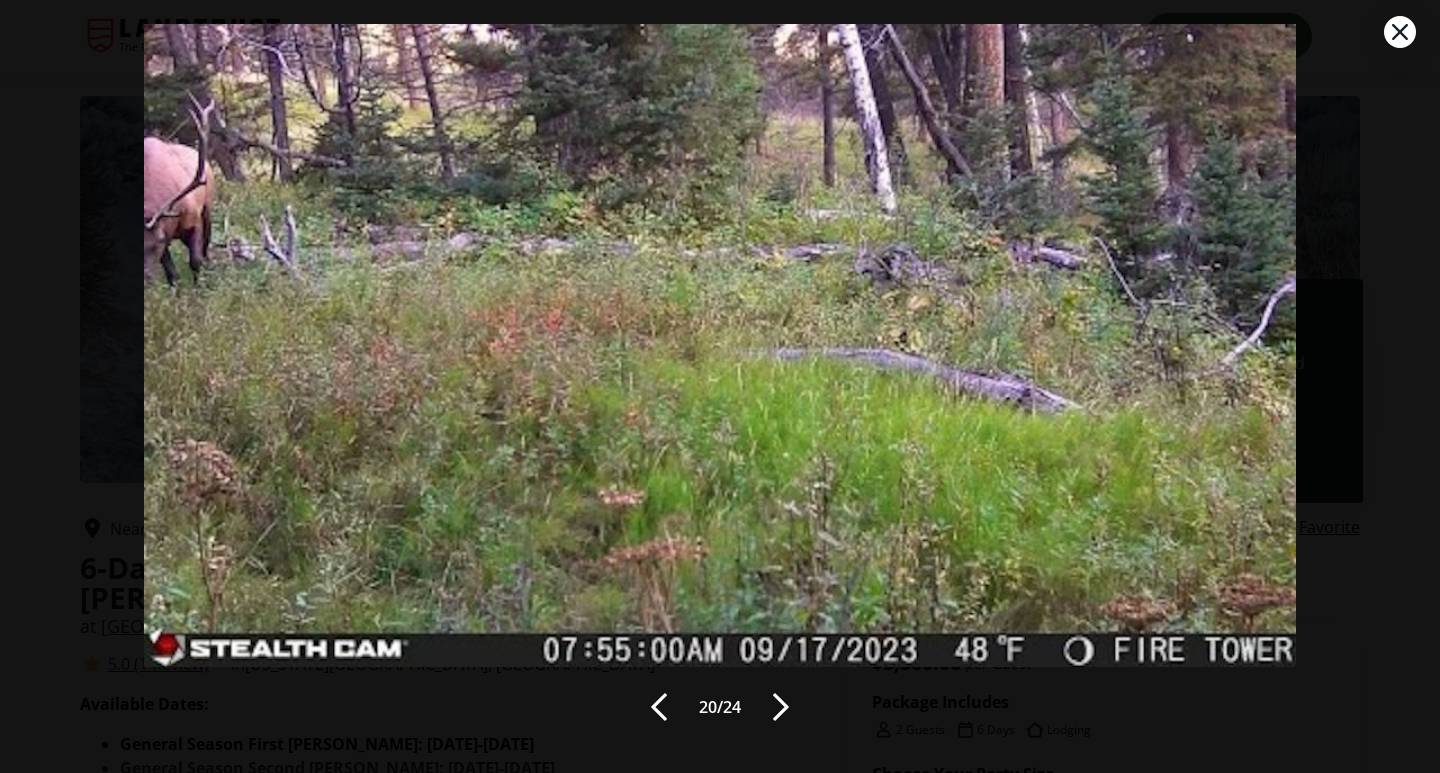 click at bounding box center [781, 707] 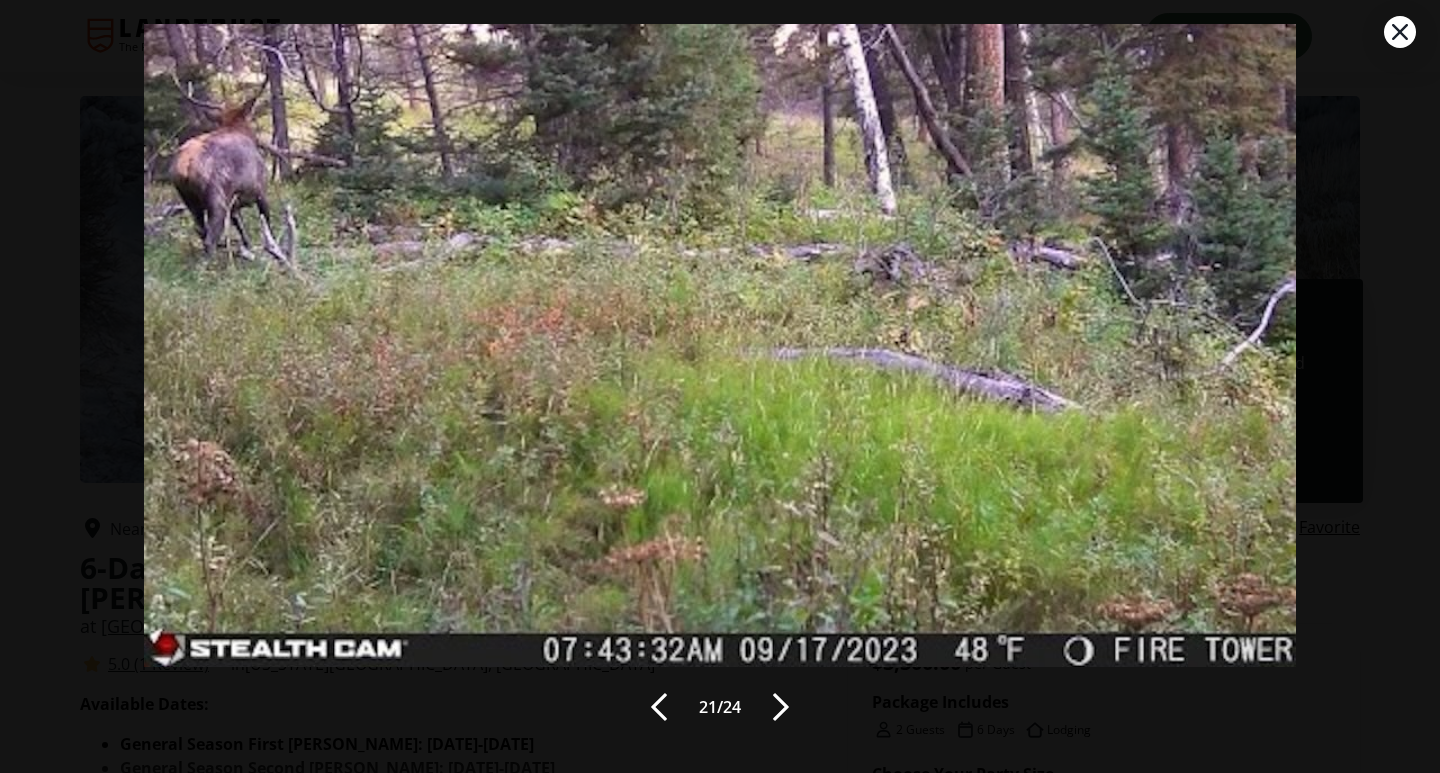 click at bounding box center (781, 707) 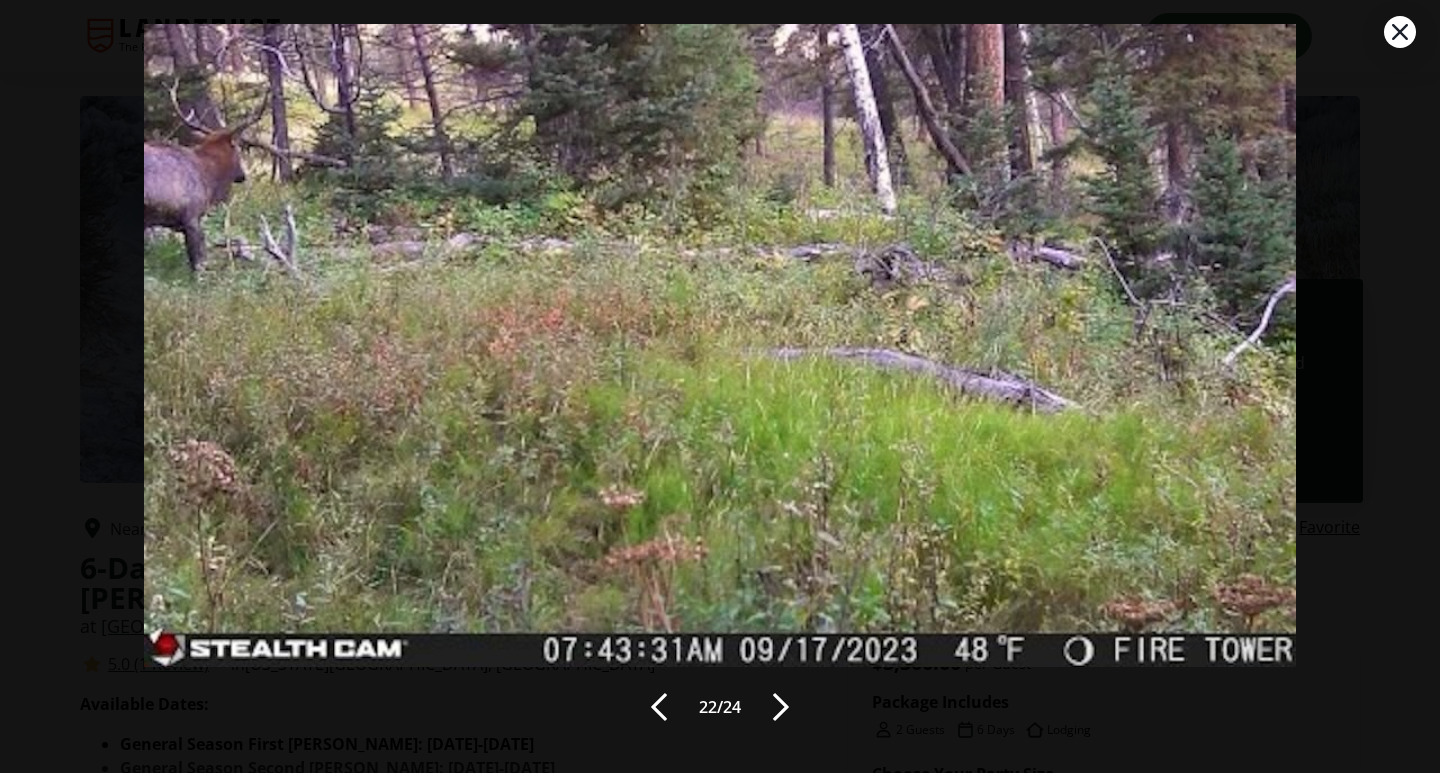 click at bounding box center (781, 707) 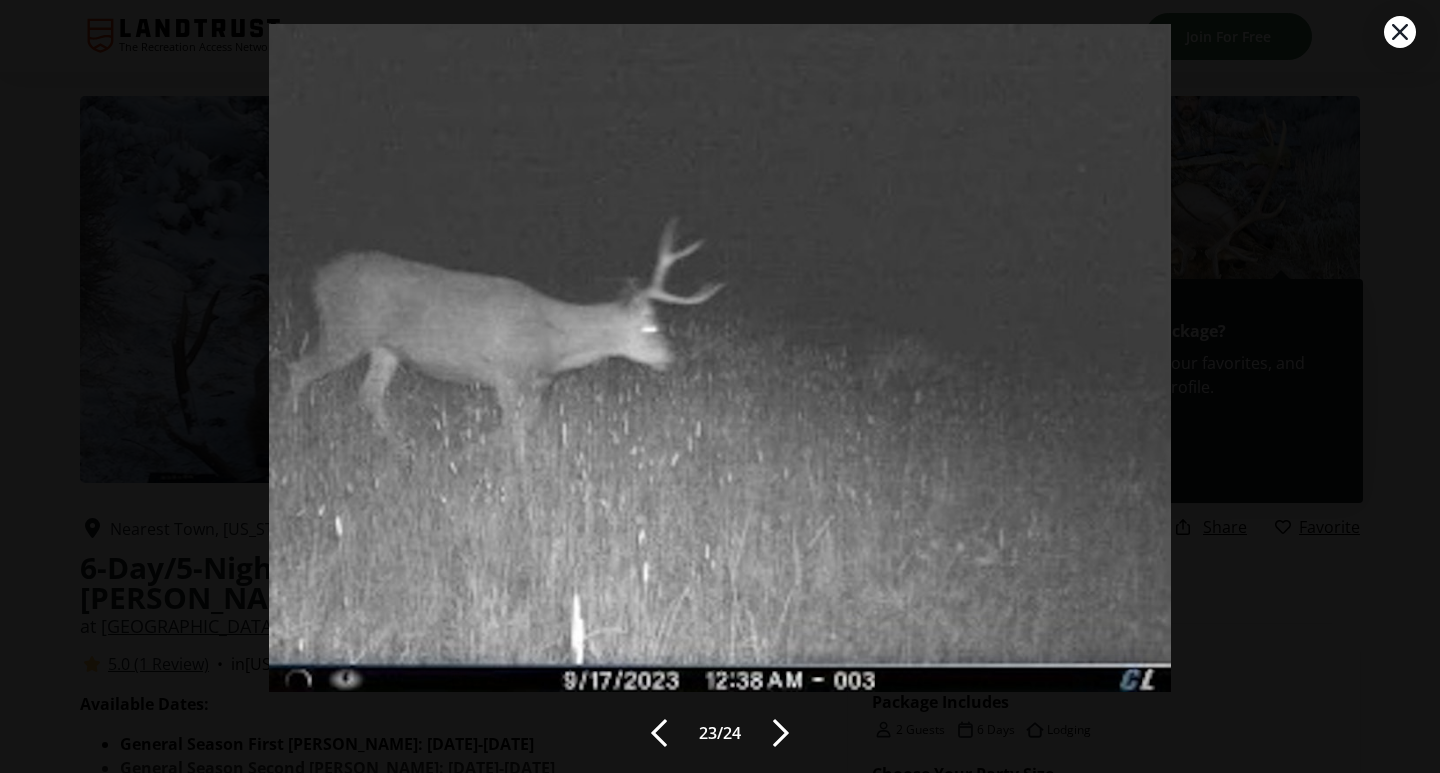 click at bounding box center [781, 733] 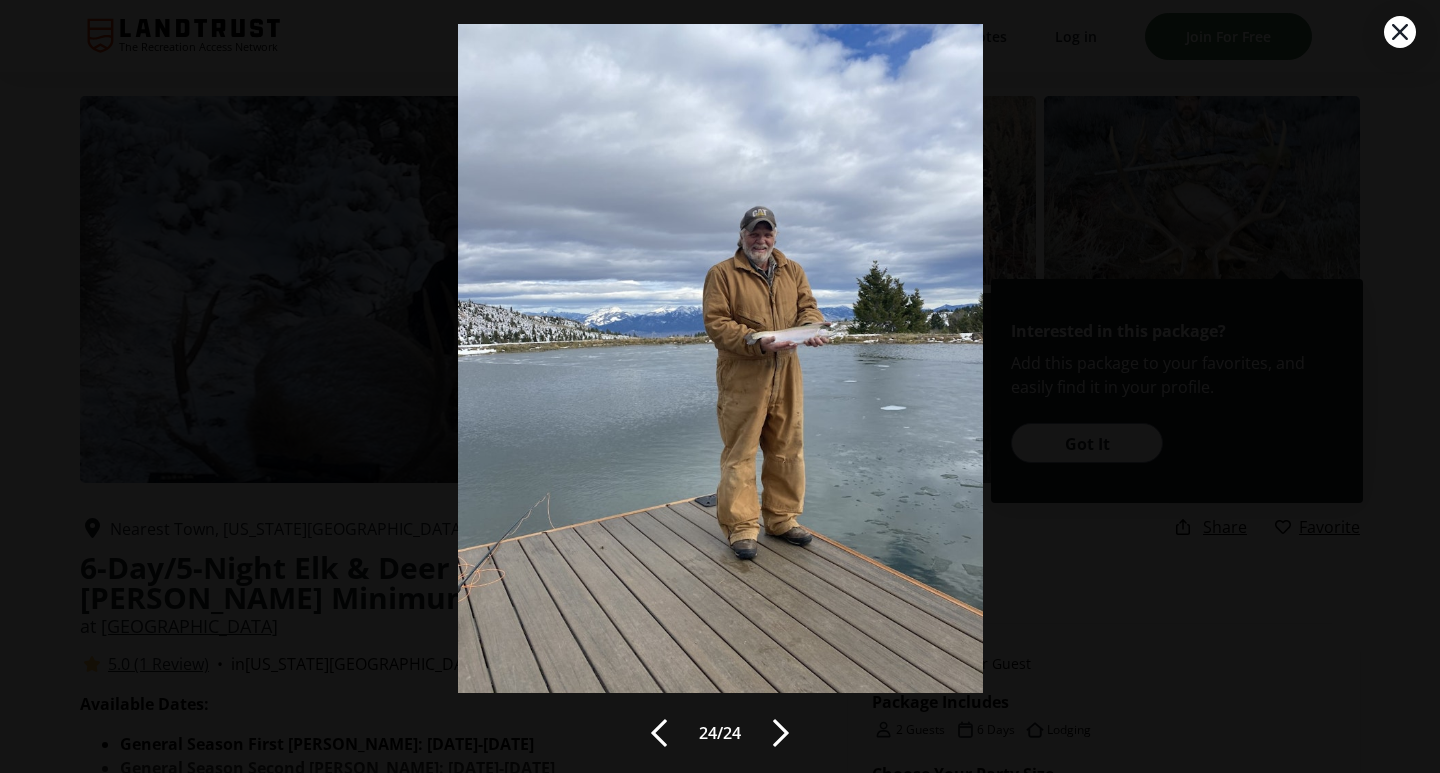 click at bounding box center (781, 733) 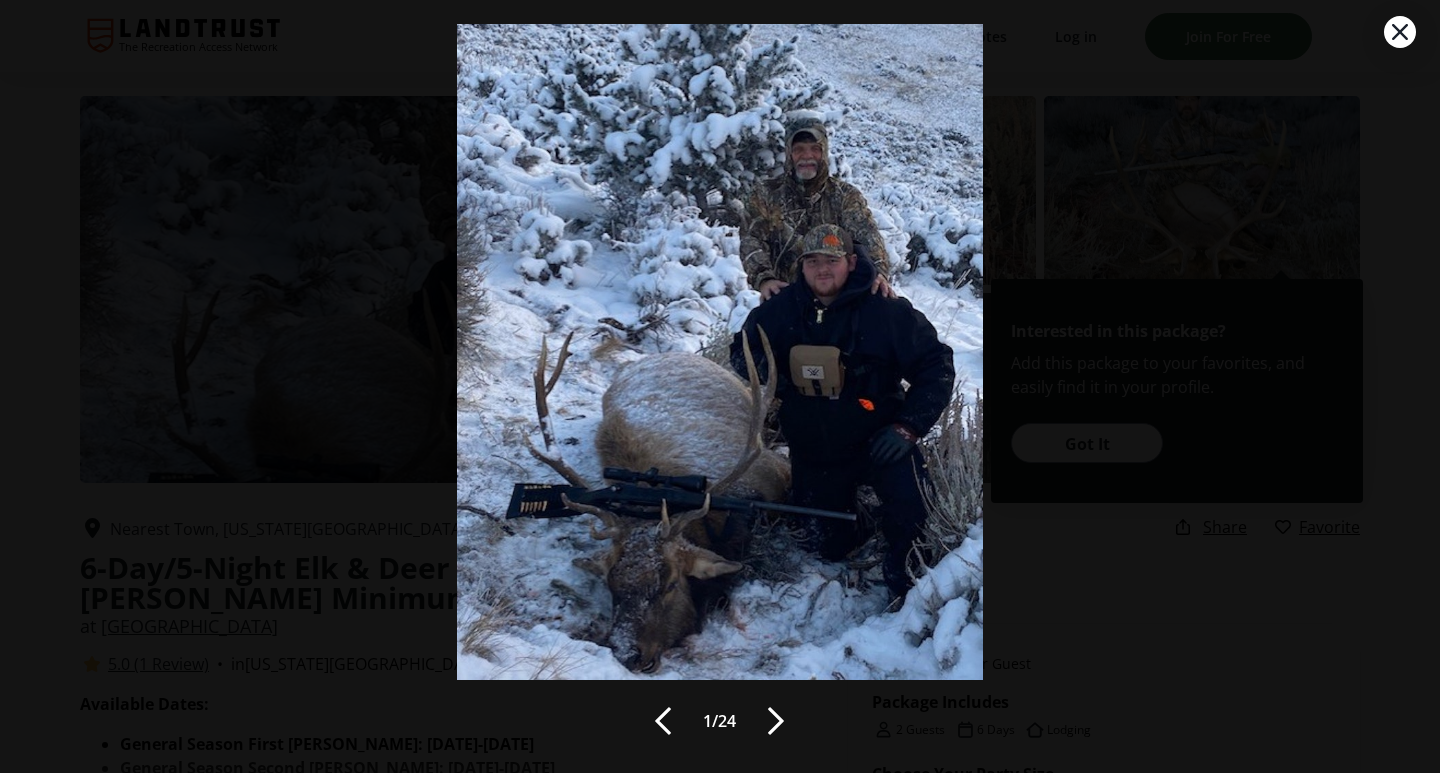 click at bounding box center (776, 721) 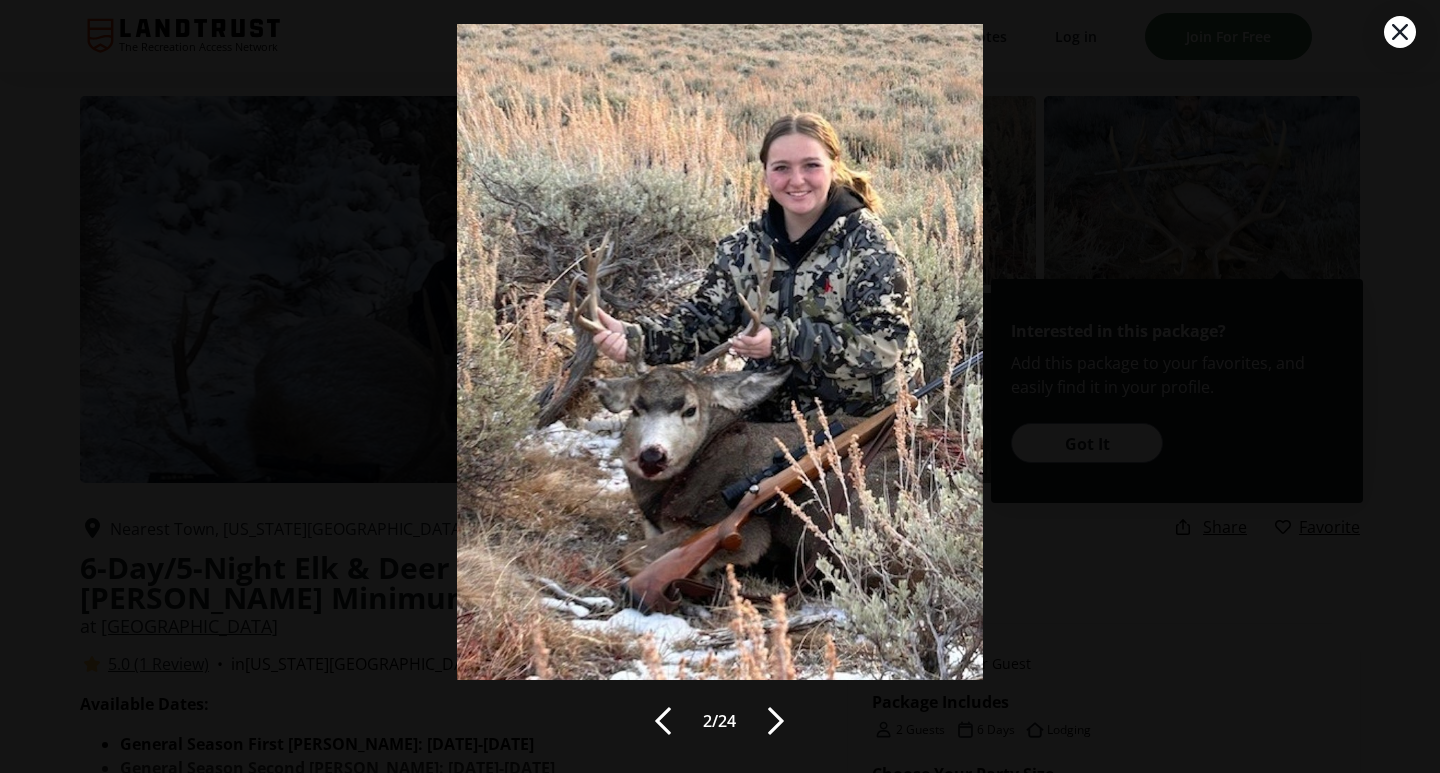click at bounding box center [776, 721] 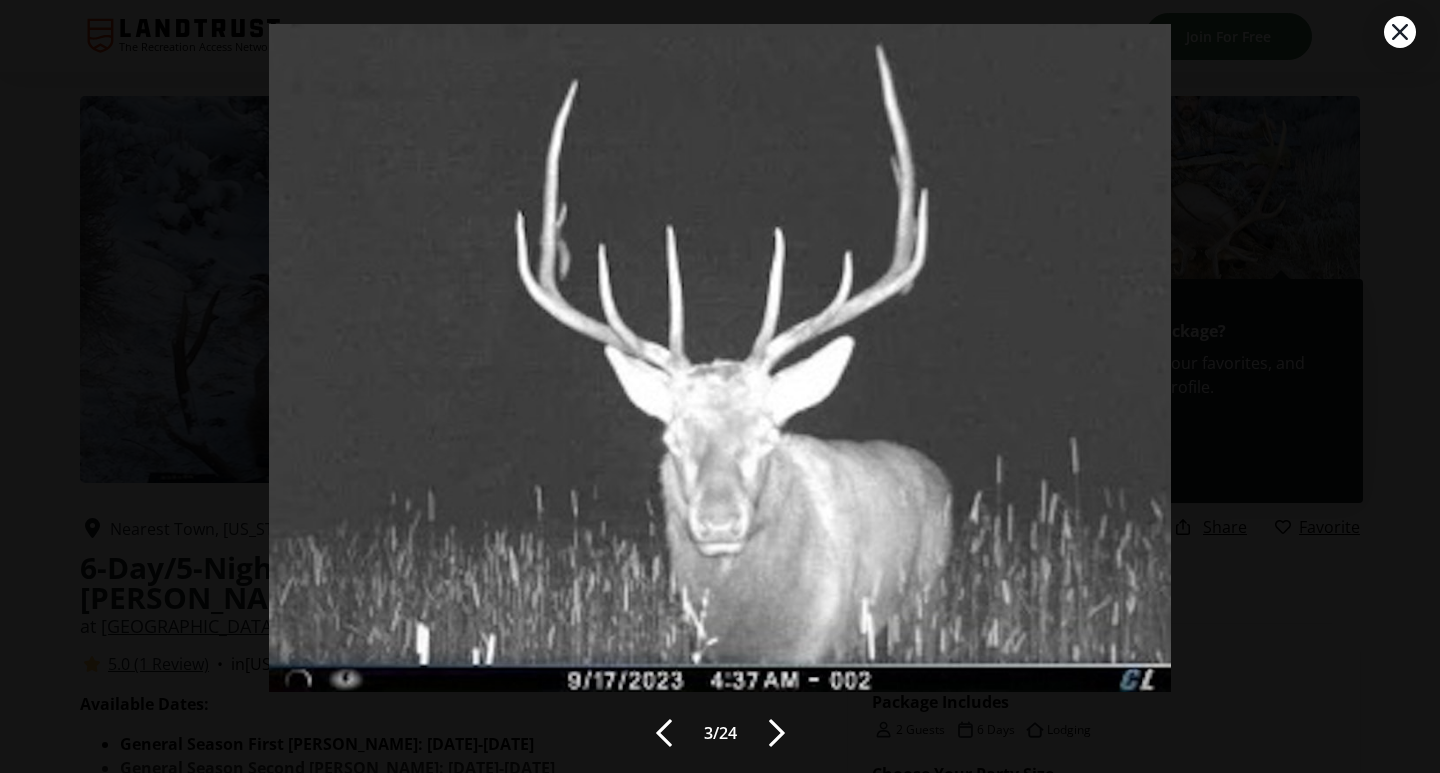 click at bounding box center (777, 733) 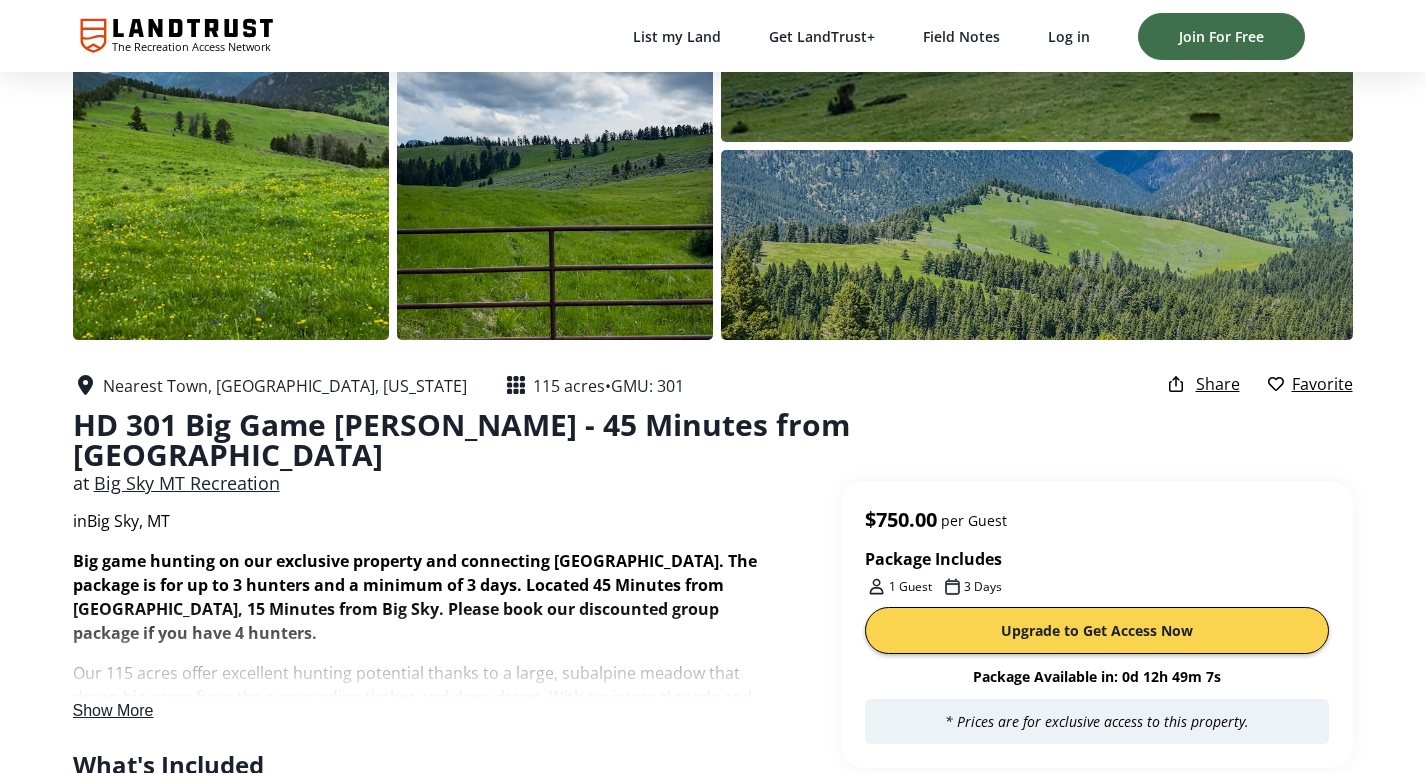 scroll, scrollTop: 0, scrollLeft: 0, axis: both 